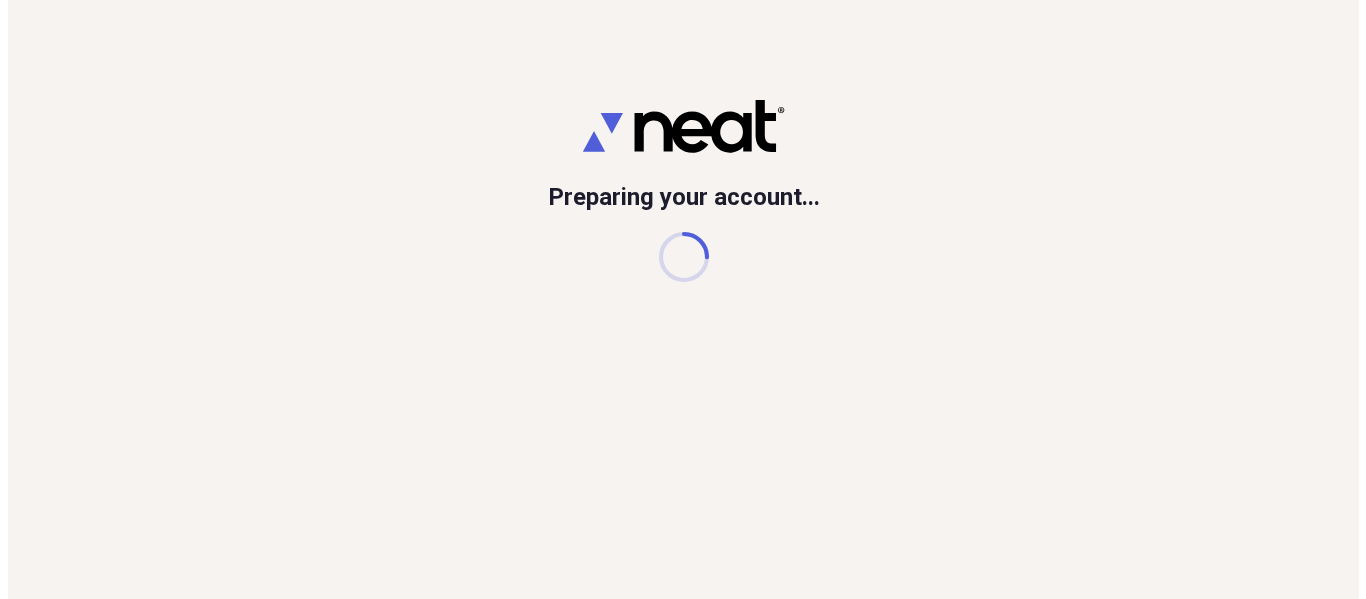 scroll, scrollTop: 0, scrollLeft: 0, axis: both 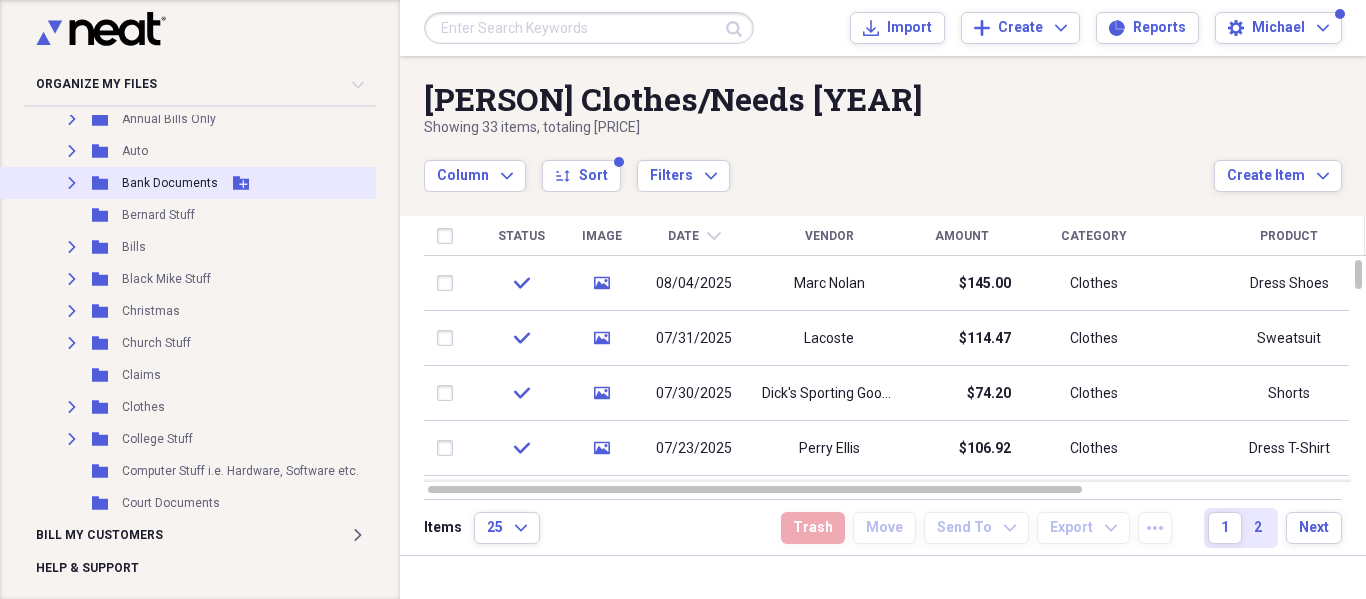 click on "Expand" 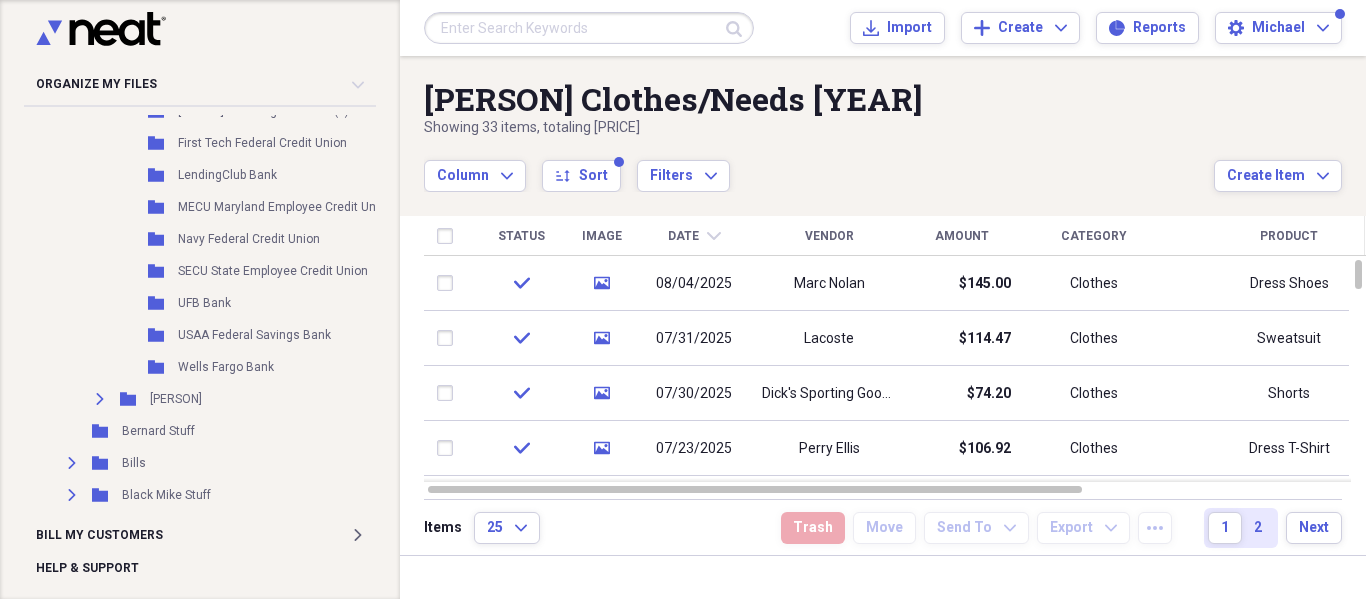 scroll, scrollTop: 600, scrollLeft: 0, axis: vertical 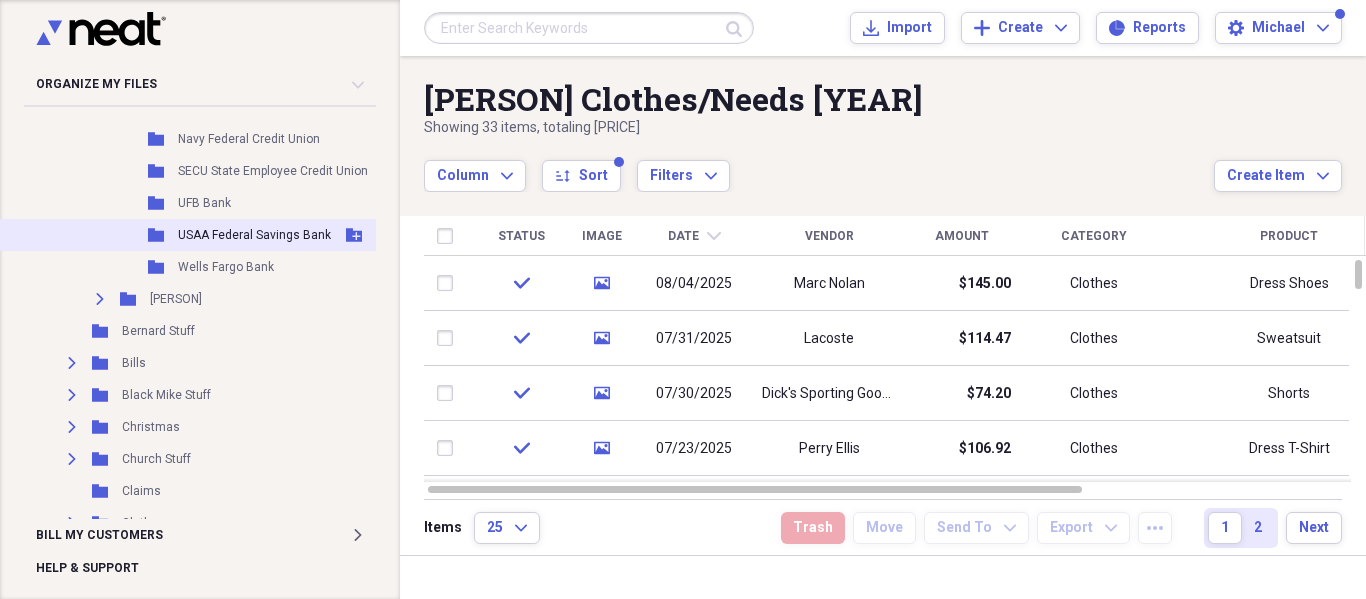 click on "USAA Federal Savings Bank" at bounding box center (254, 235) 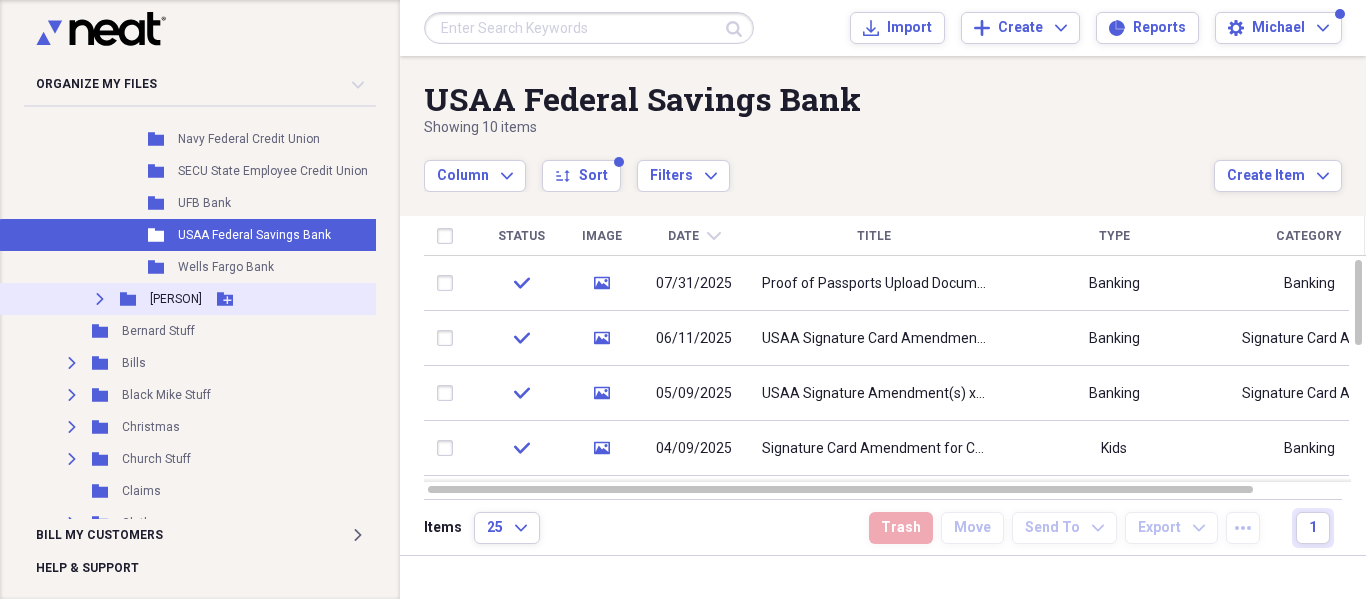 scroll, scrollTop: 400, scrollLeft: 0, axis: vertical 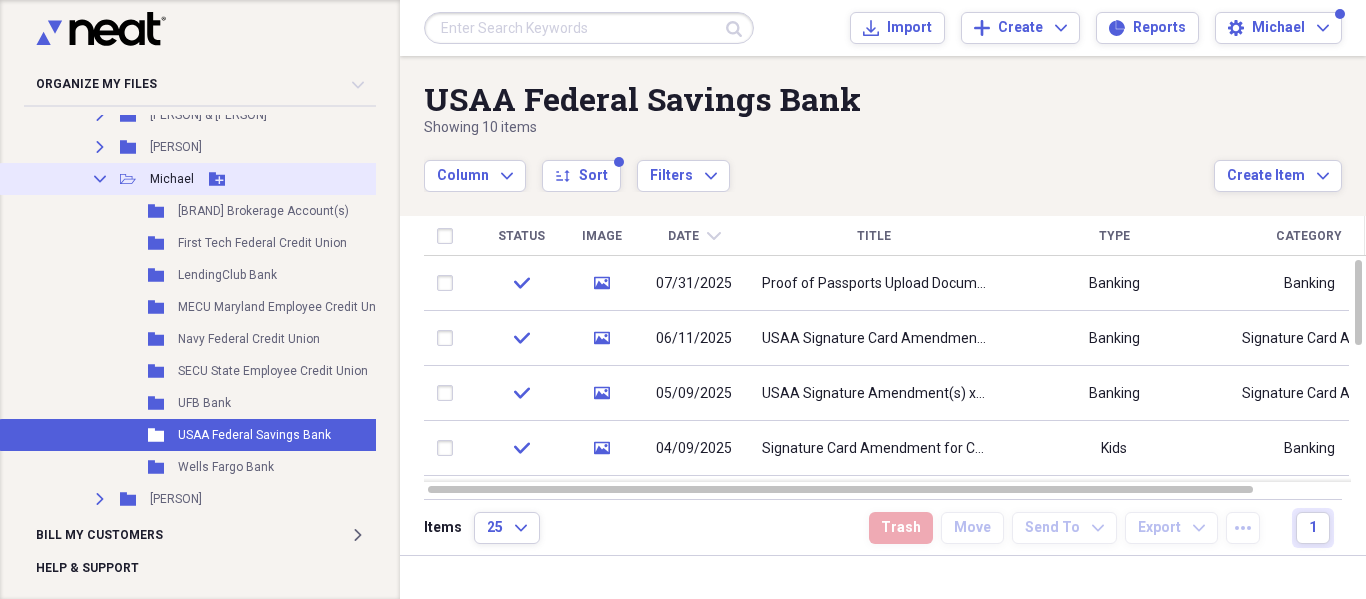 click on "Collapse" 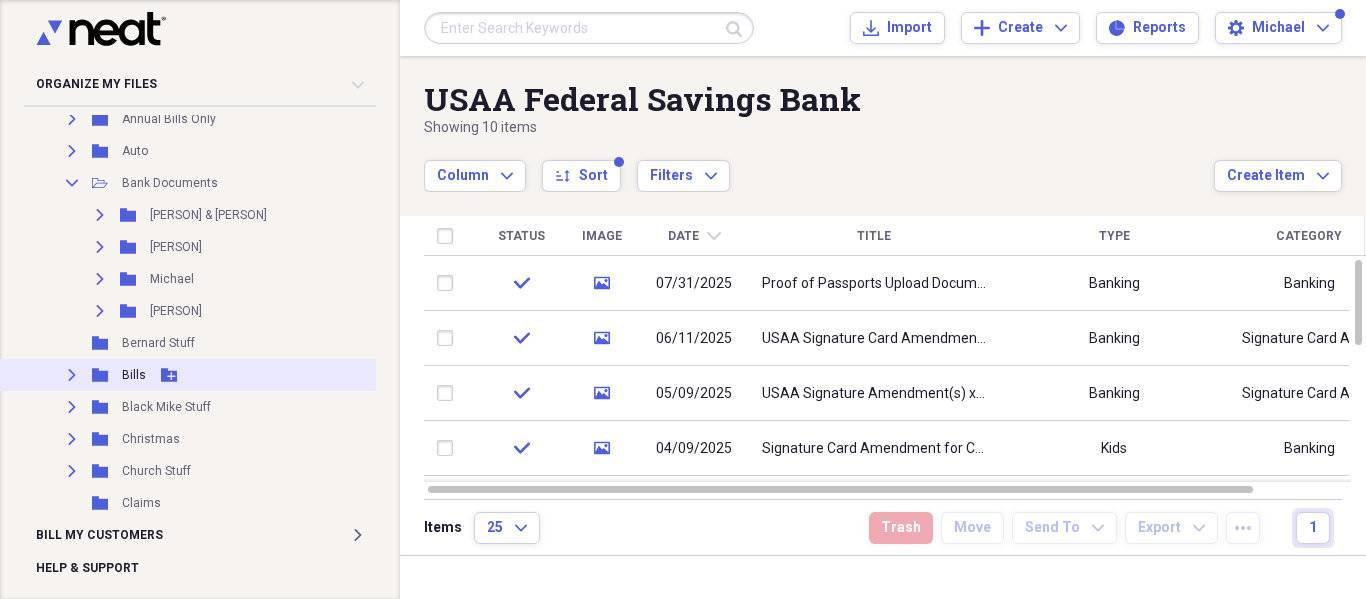 scroll, scrollTop: 200, scrollLeft: 0, axis: vertical 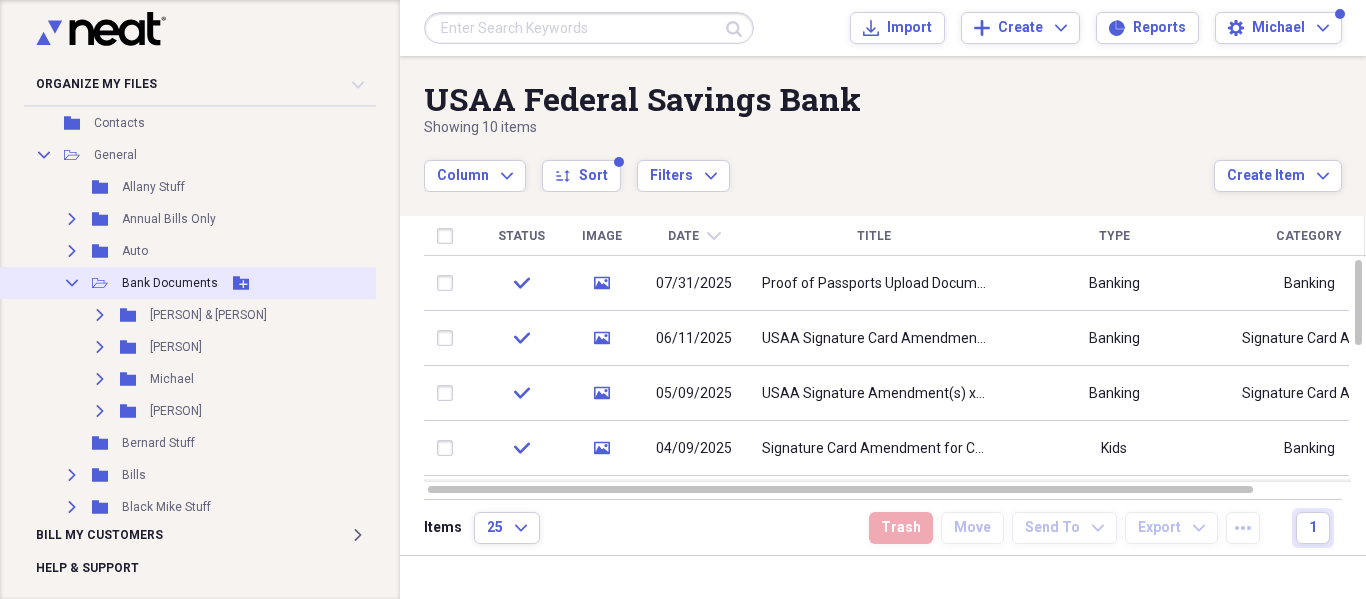 click 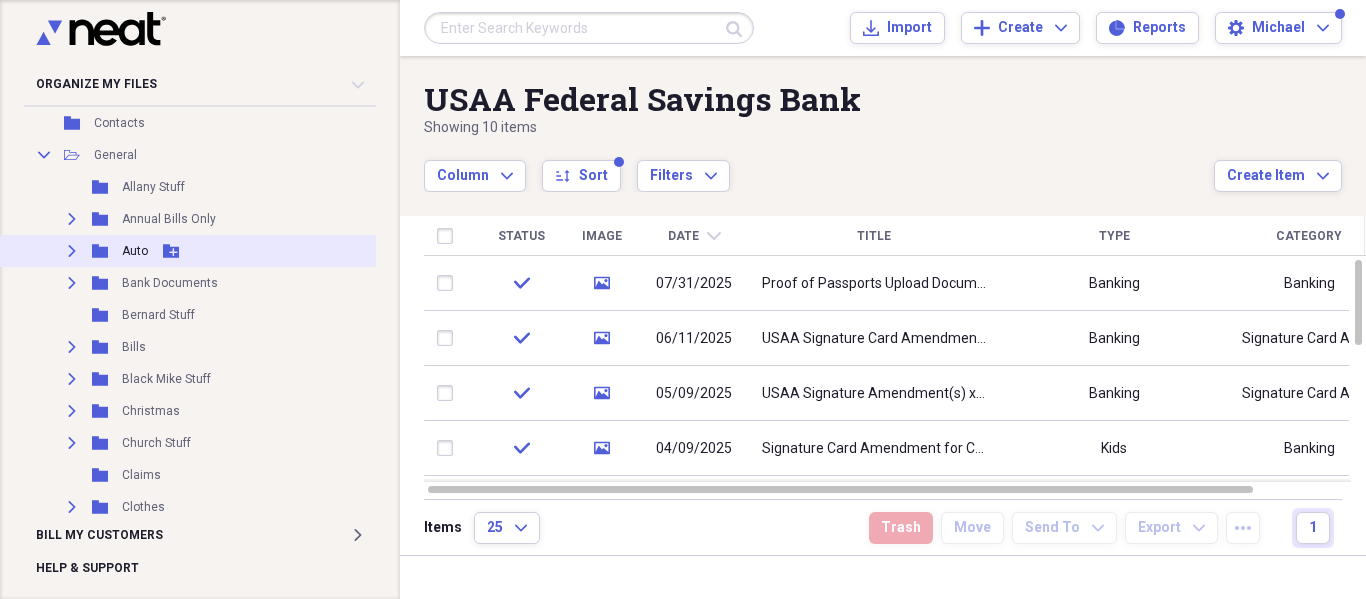 scroll, scrollTop: 300, scrollLeft: 0, axis: vertical 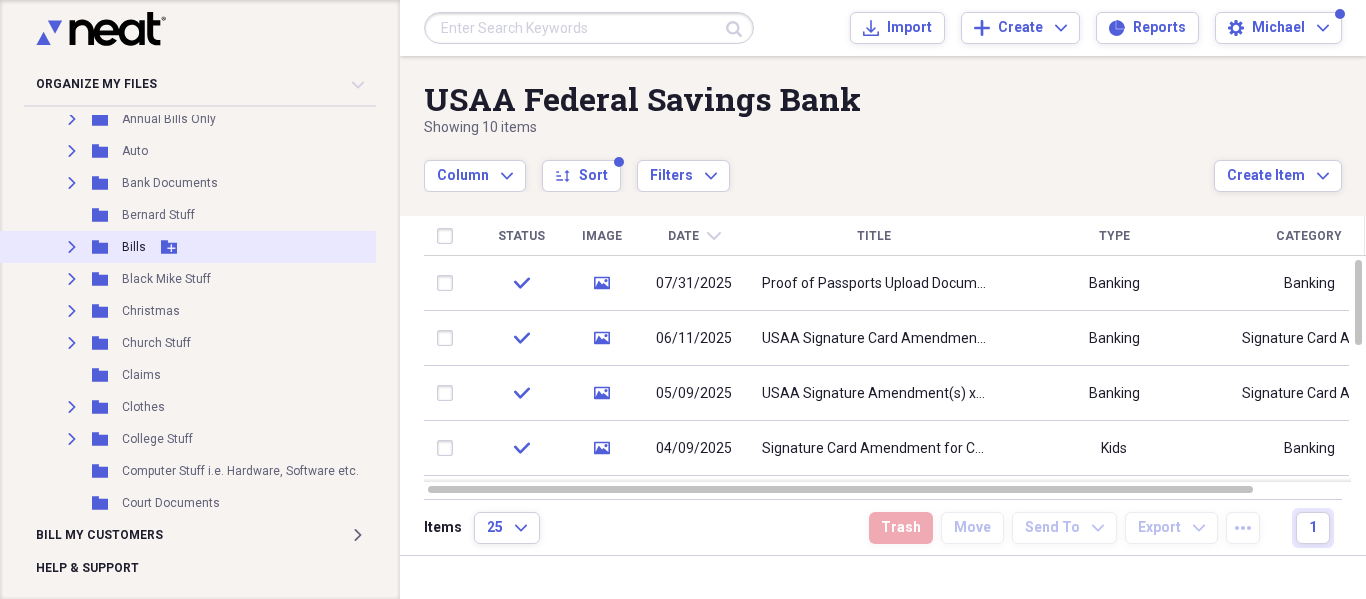 click 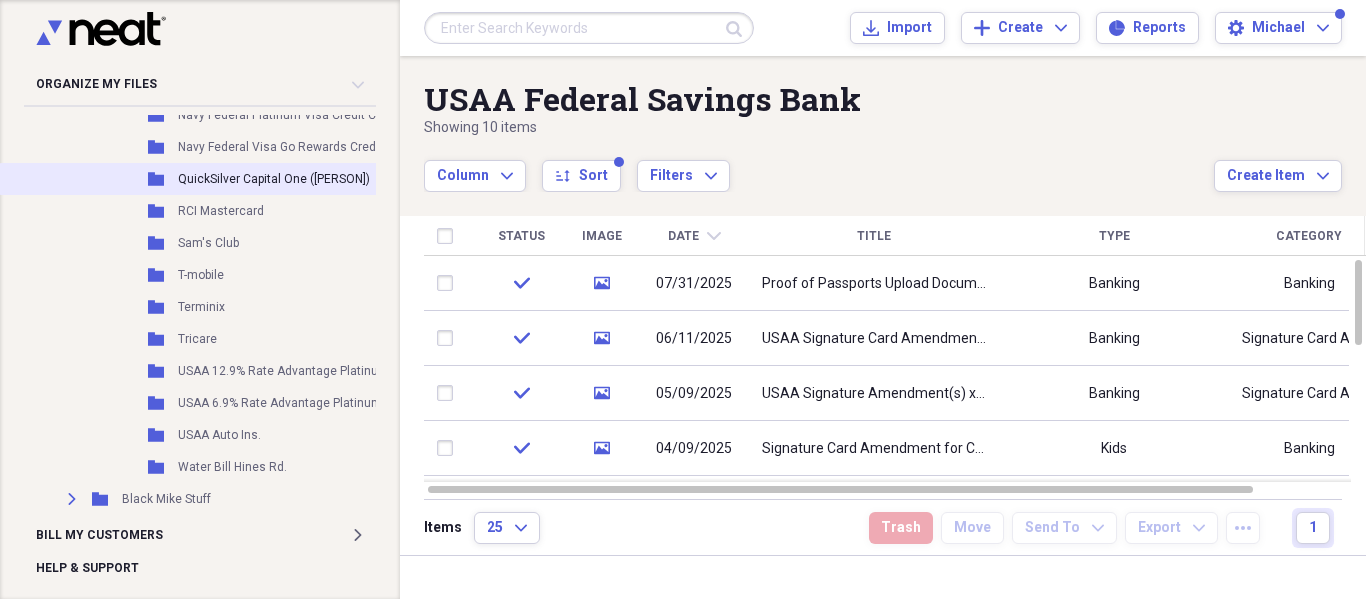scroll, scrollTop: 1300, scrollLeft: 0, axis: vertical 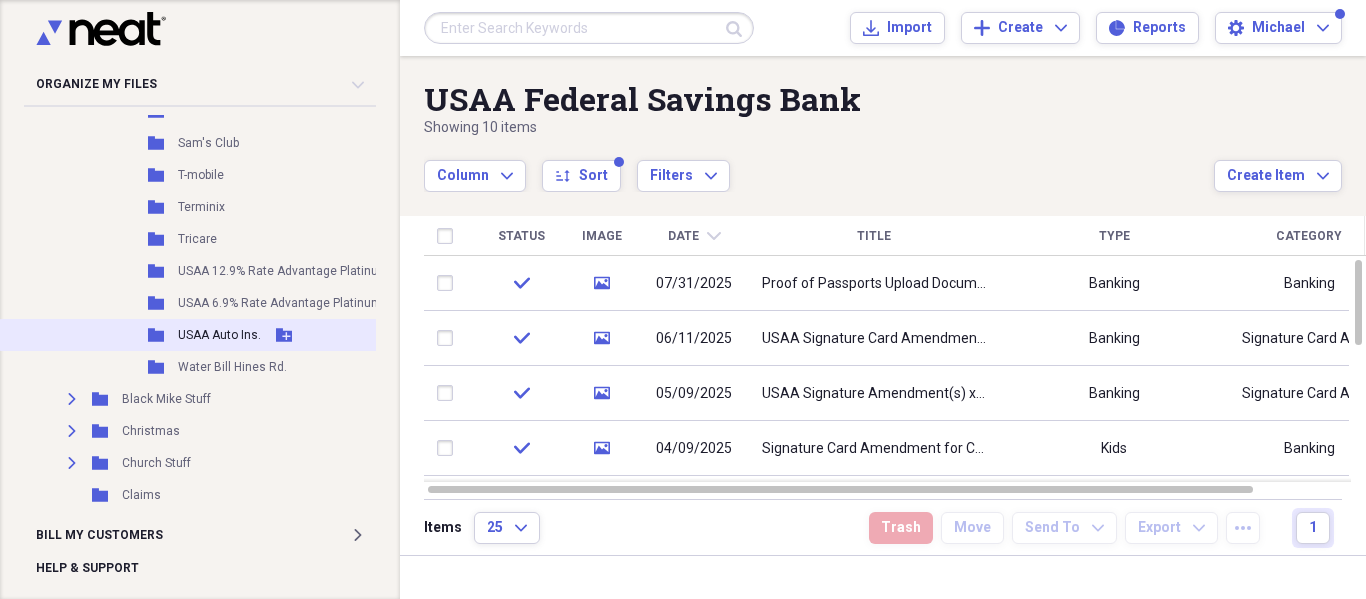 click on "USAA Auto Ins." at bounding box center (219, 335) 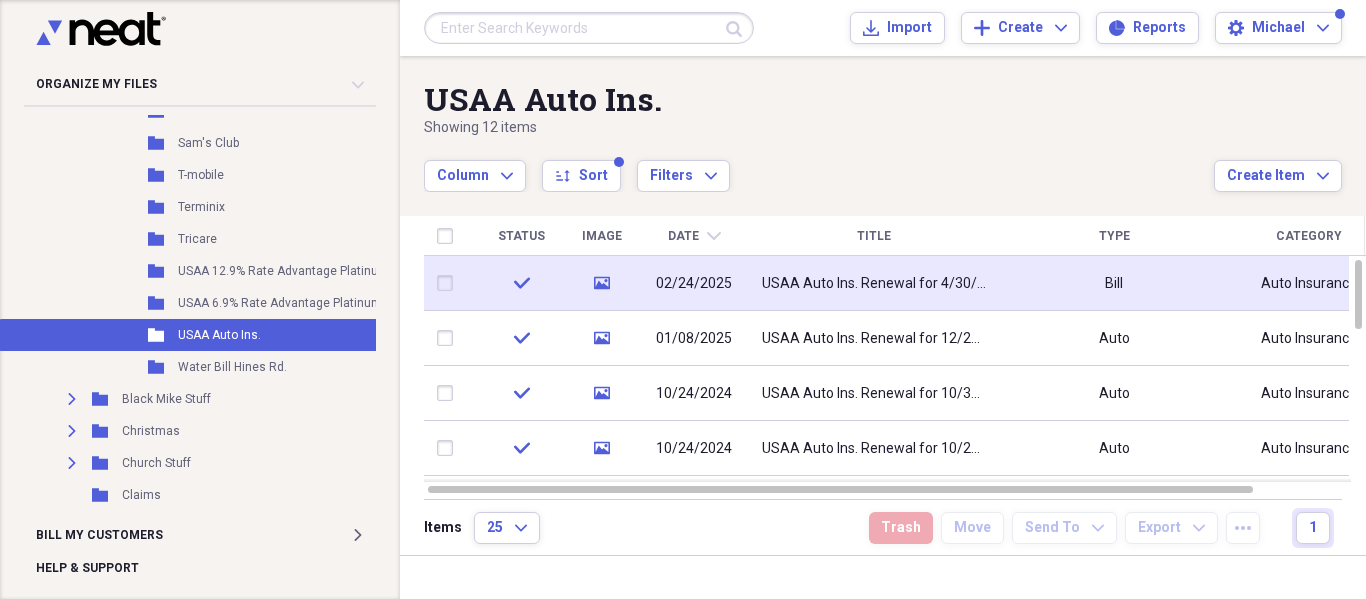 click on "USAA Auto Ins. Renewal for 4/30/2025 to 10/30/2025" at bounding box center [874, 284] 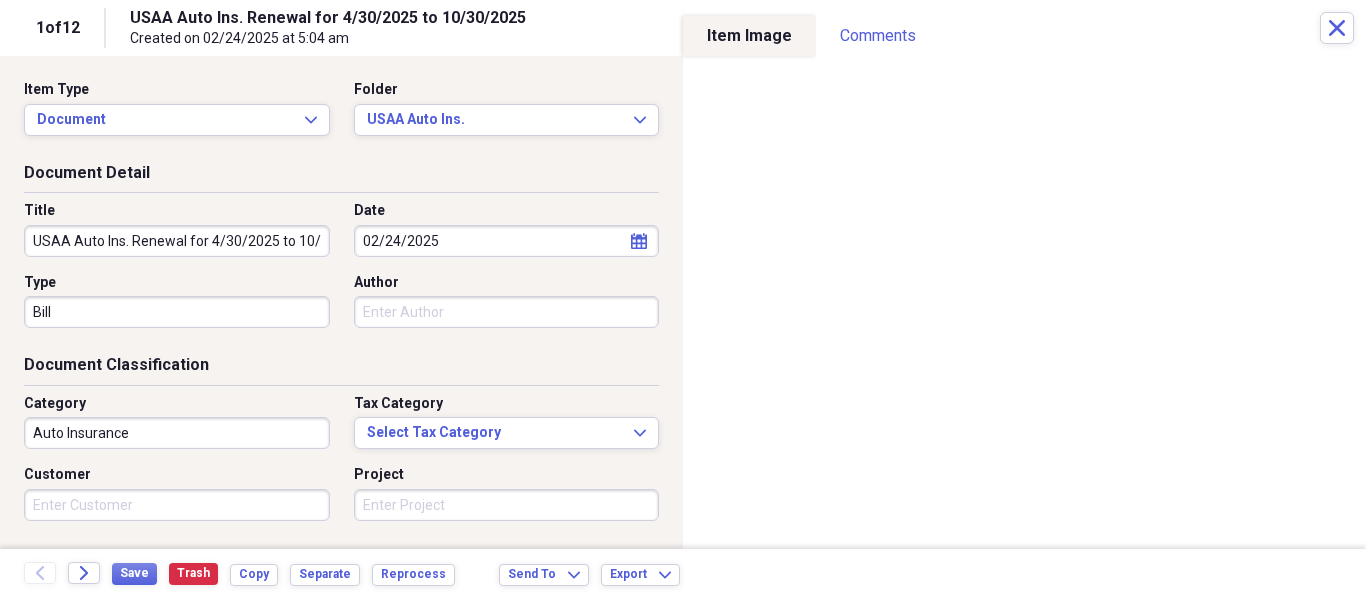 scroll, scrollTop: 243, scrollLeft: 0, axis: vertical 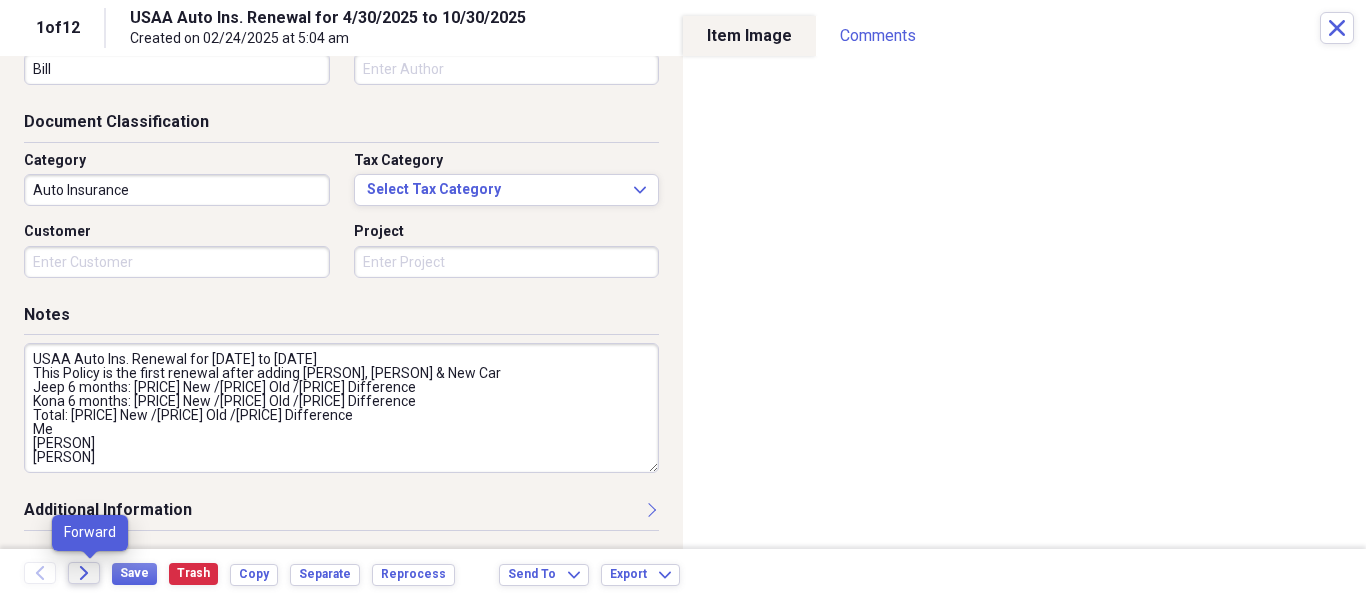 click on "Forward" at bounding box center (84, 573) 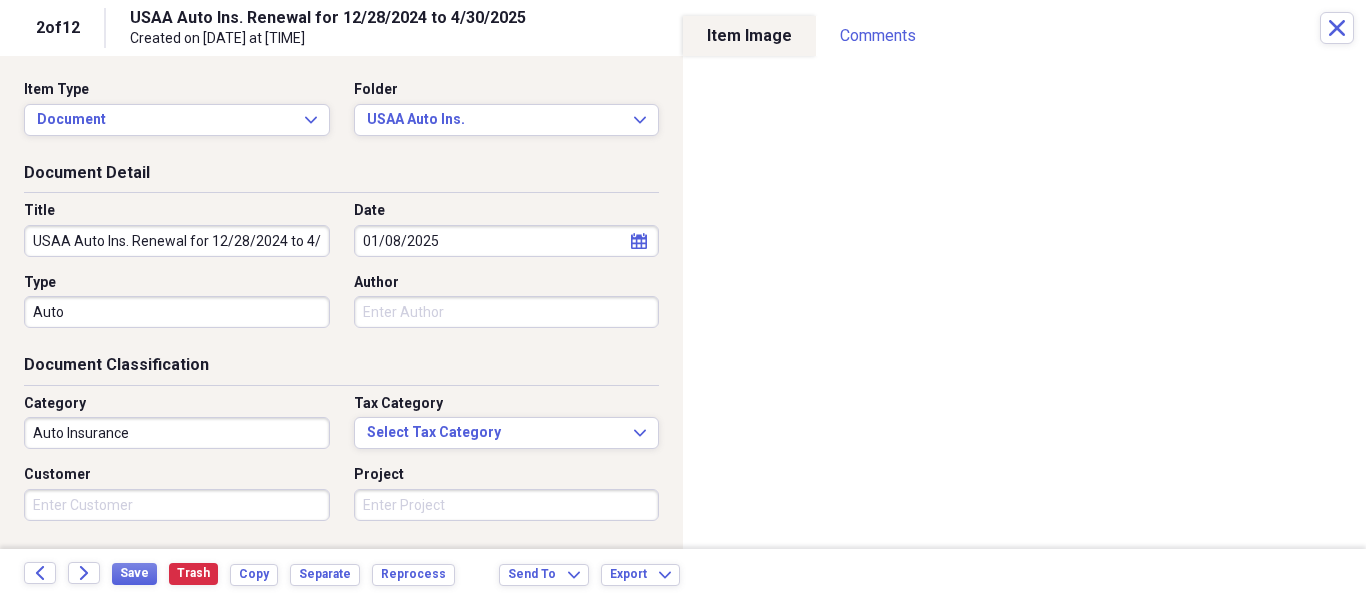 scroll, scrollTop: 243, scrollLeft: 0, axis: vertical 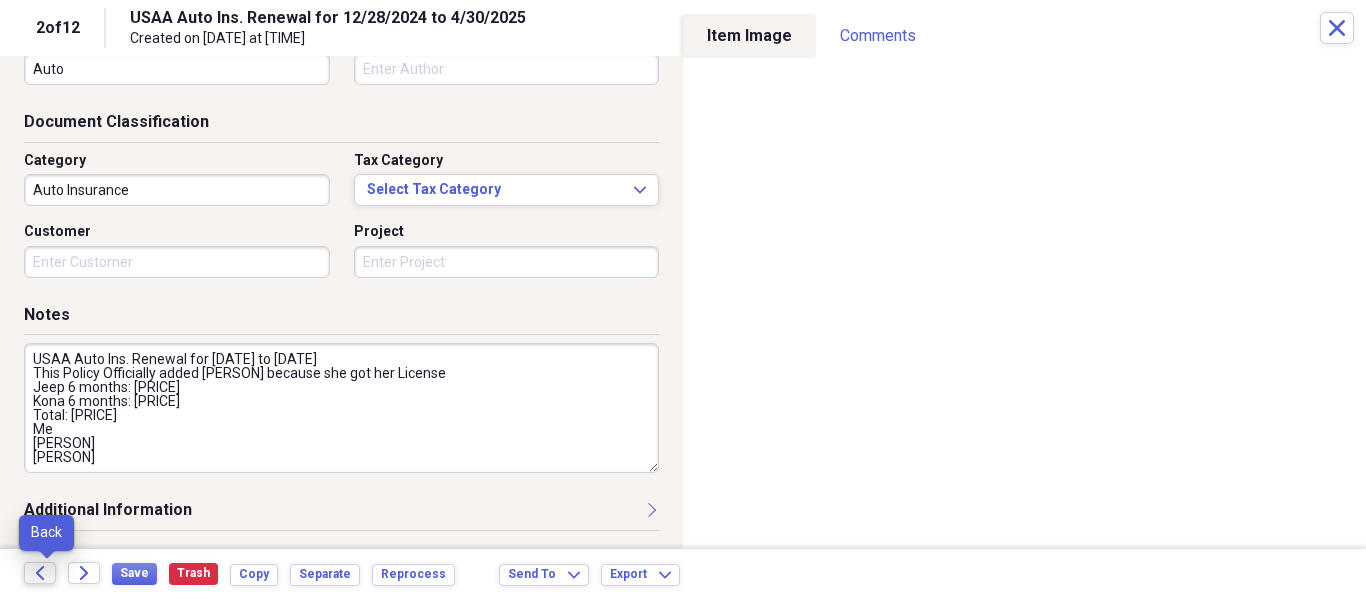 click on "Back" at bounding box center (40, 573) 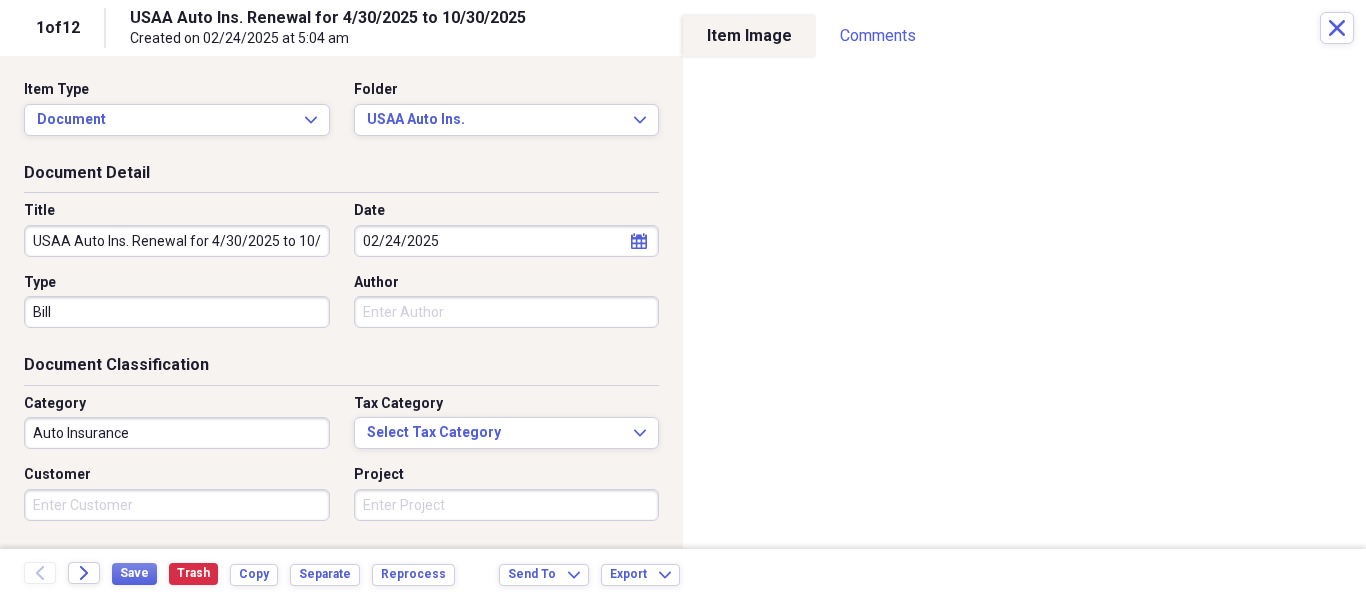 scroll, scrollTop: 243, scrollLeft: 0, axis: vertical 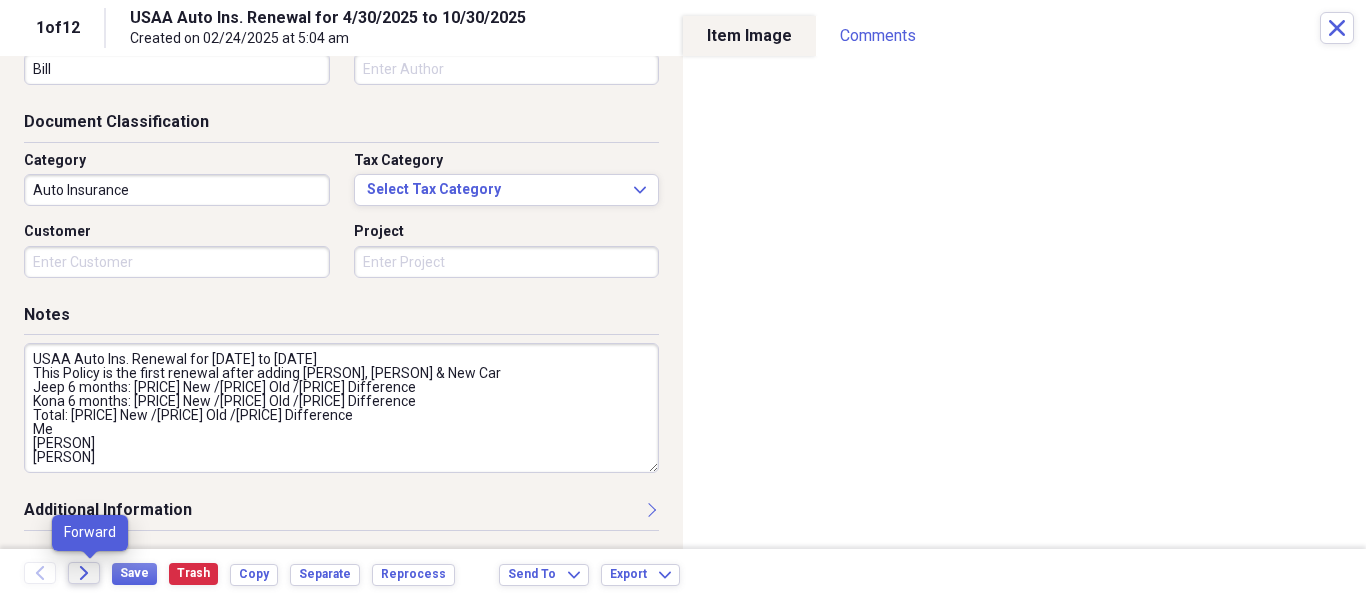 click on "Forward" 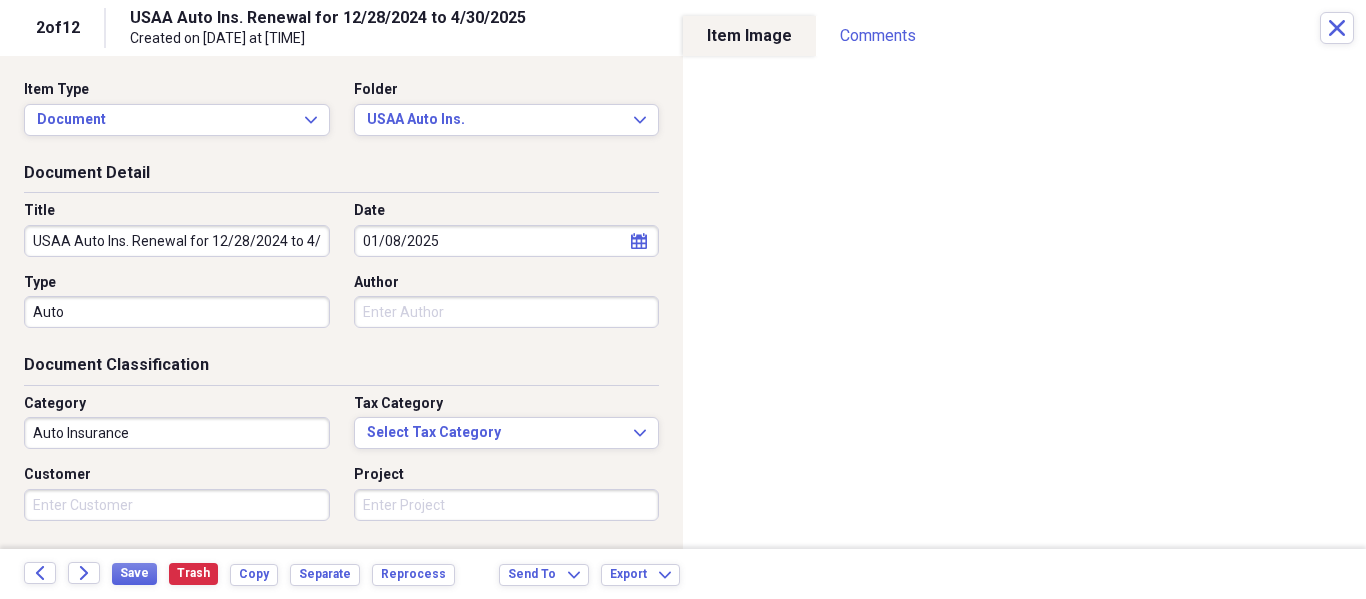 scroll, scrollTop: 243, scrollLeft: 0, axis: vertical 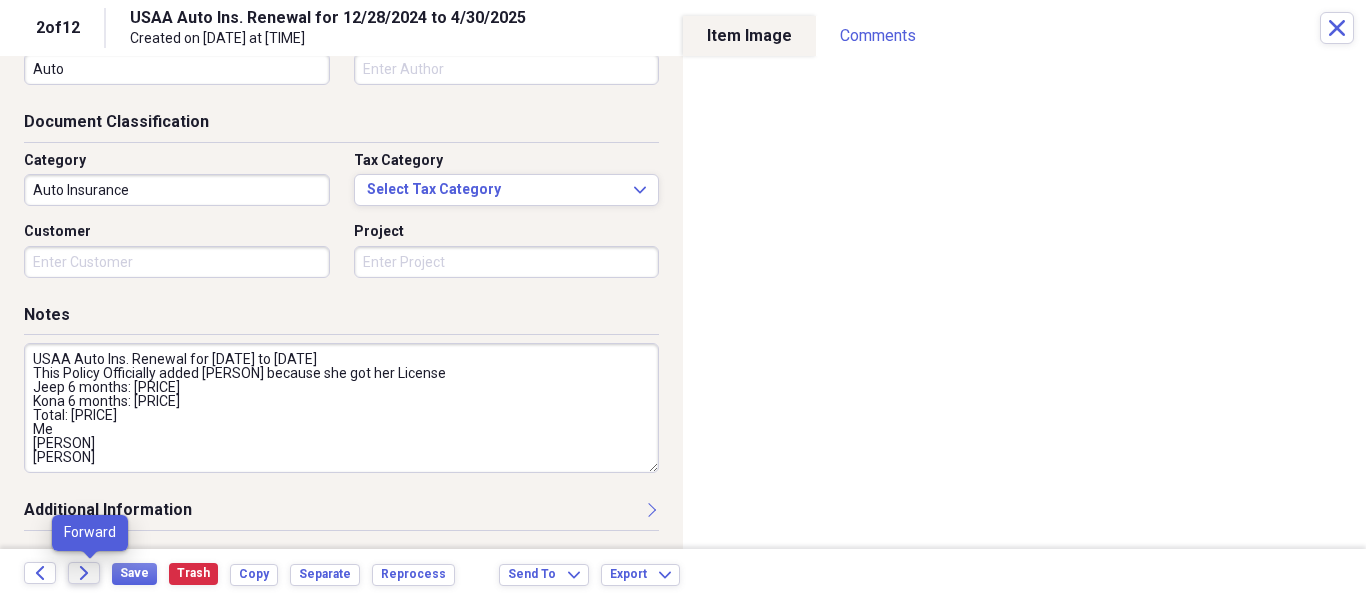 click on "Forward" at bounding box center (84, 573) 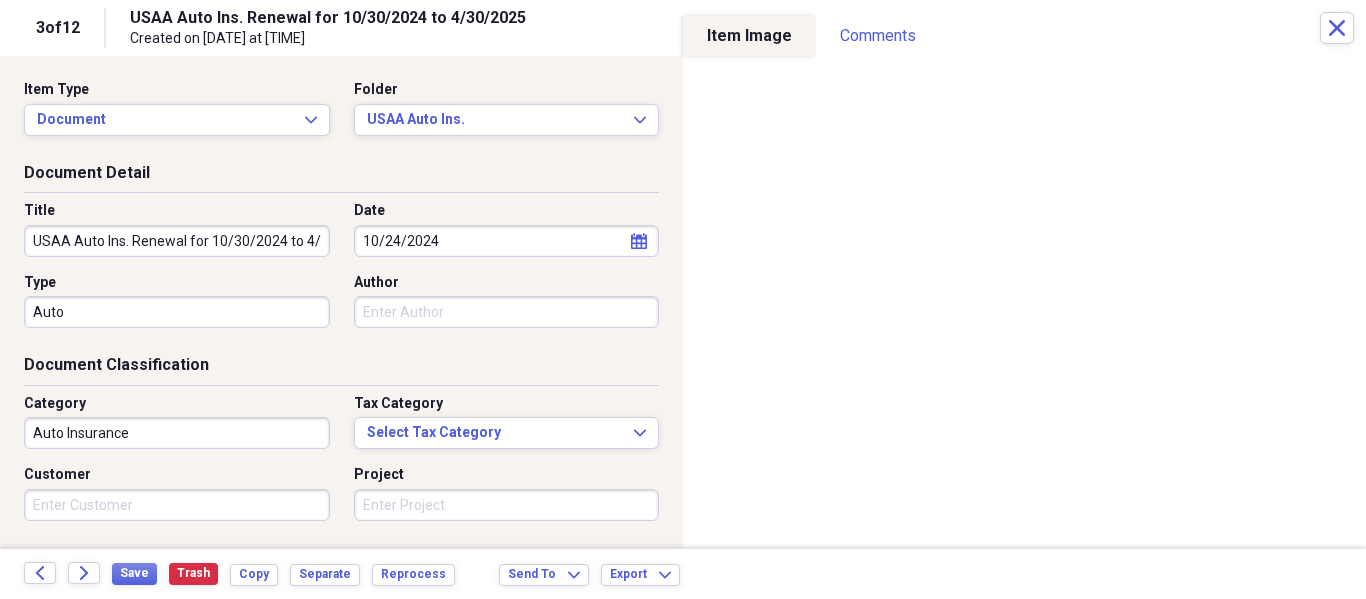 scroll, scrollTop: 243, scrollLeft: 0, axis: vertical 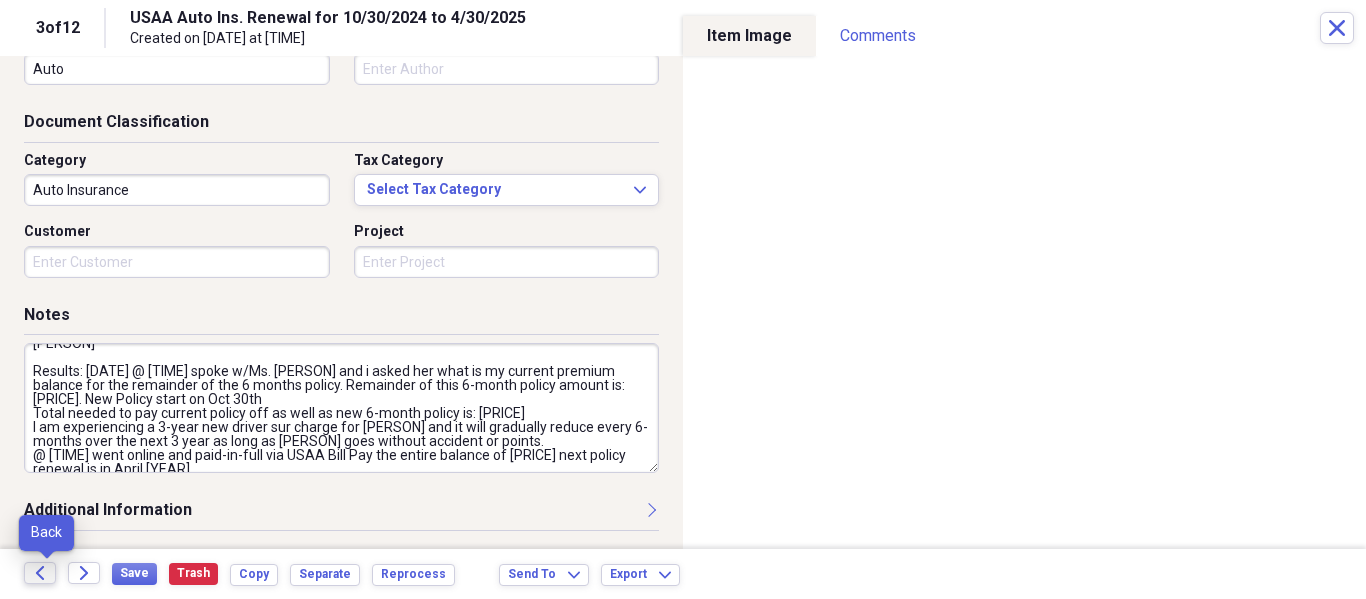 click on "Back" at bounding box center [40, 573] 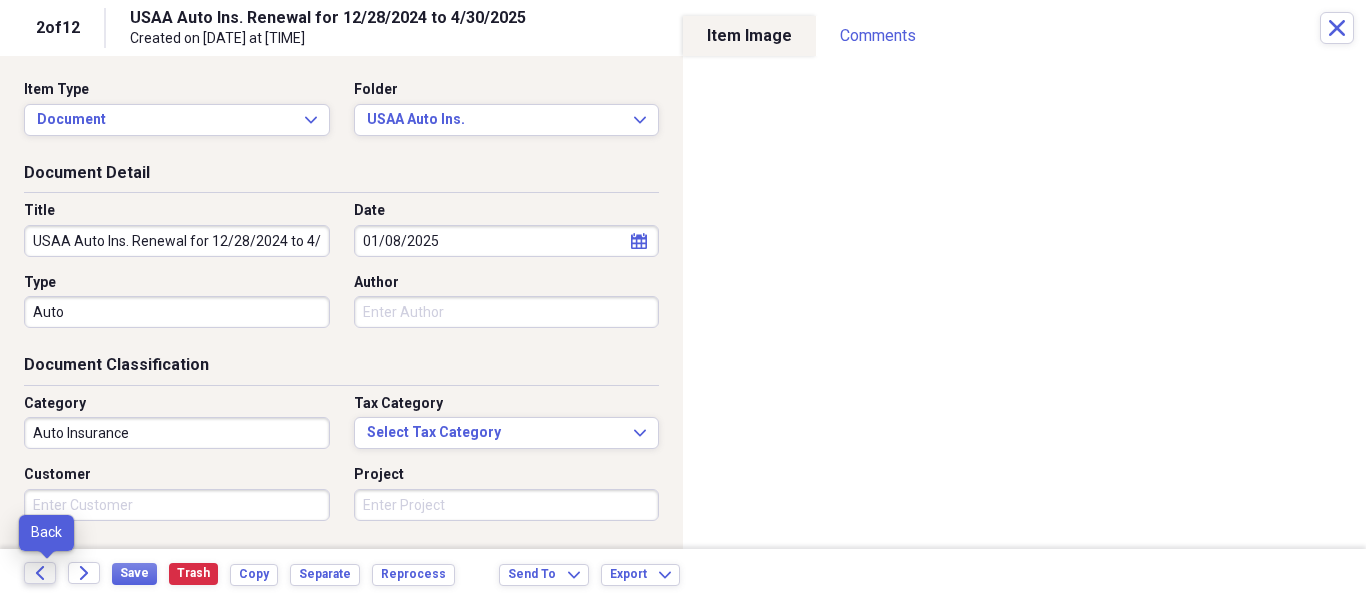 click on "Back" at bounding box center (40, 573) 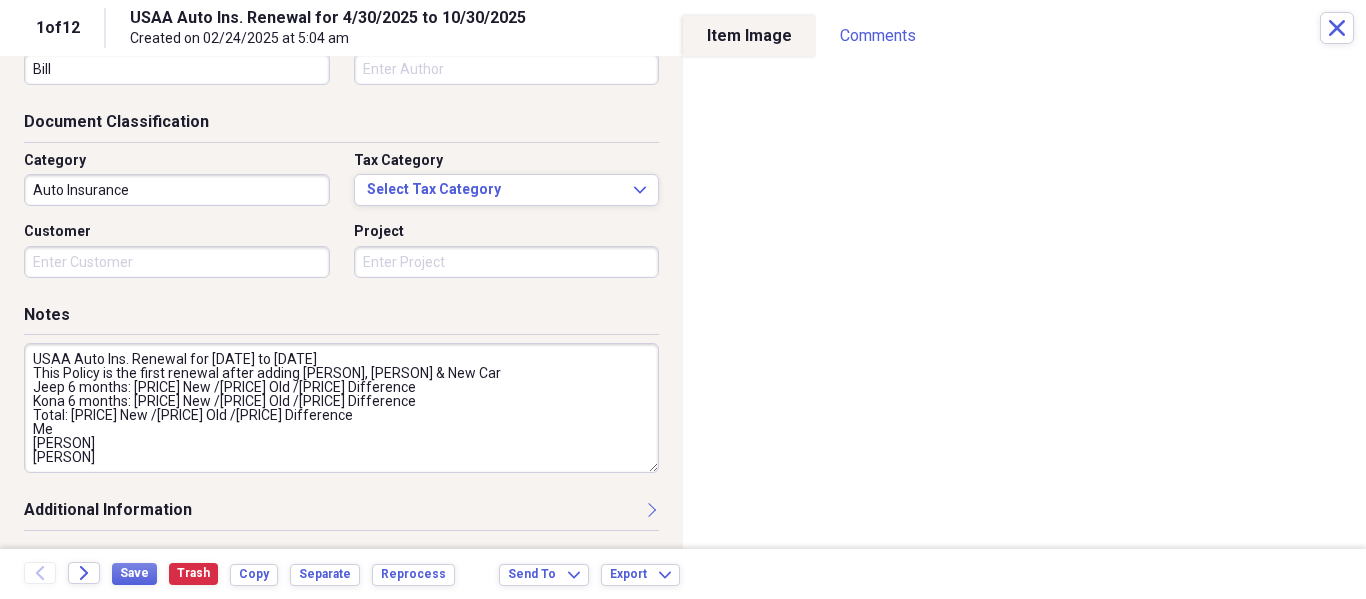 scroll, scrollTop: 0, scrollLeft: 0, axis: both 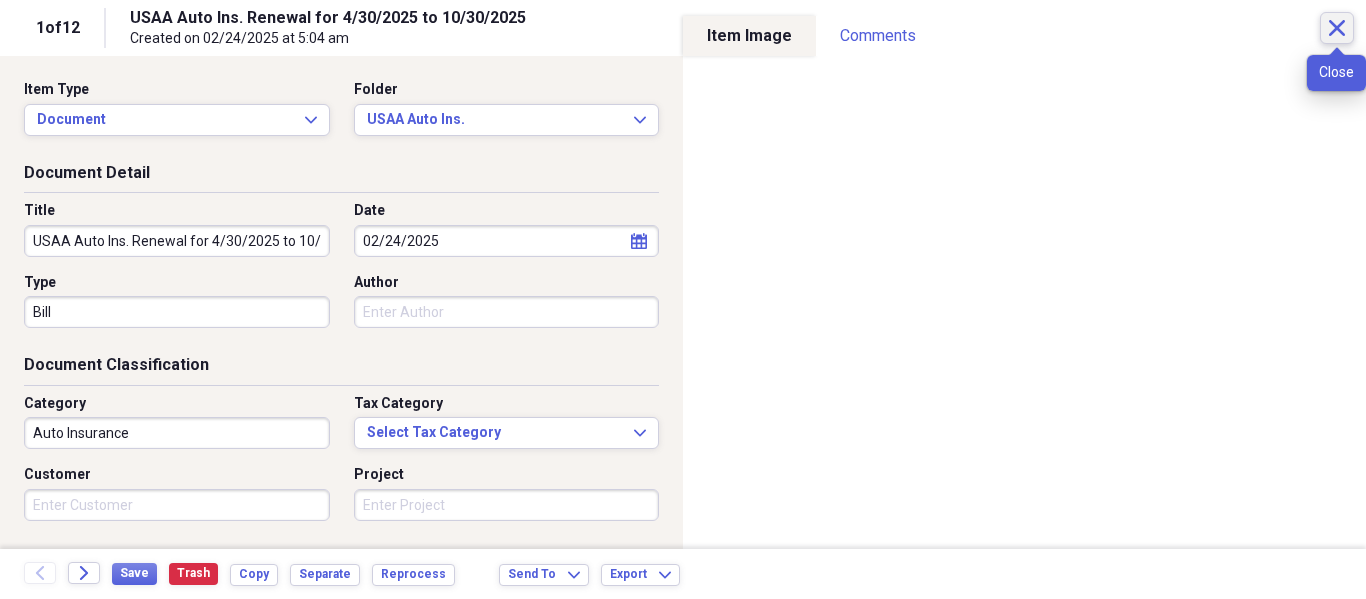 click on "Close" 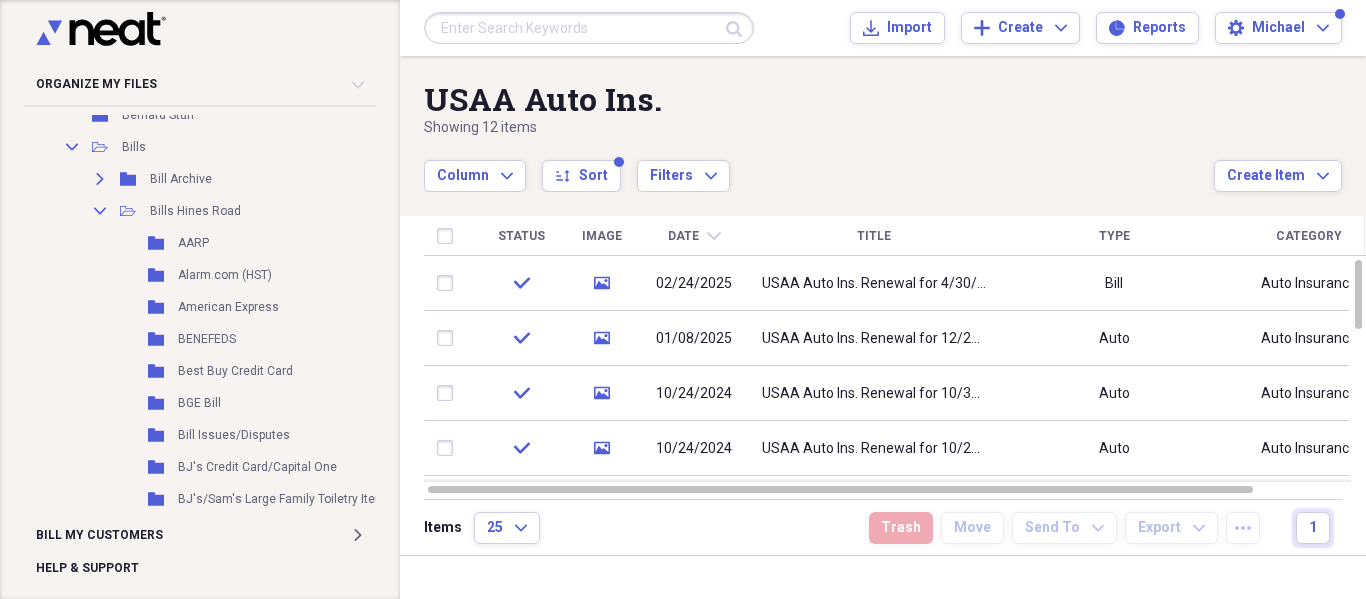 scroll, scrollTop: 200, scrollLeft: 0, axis: vertical 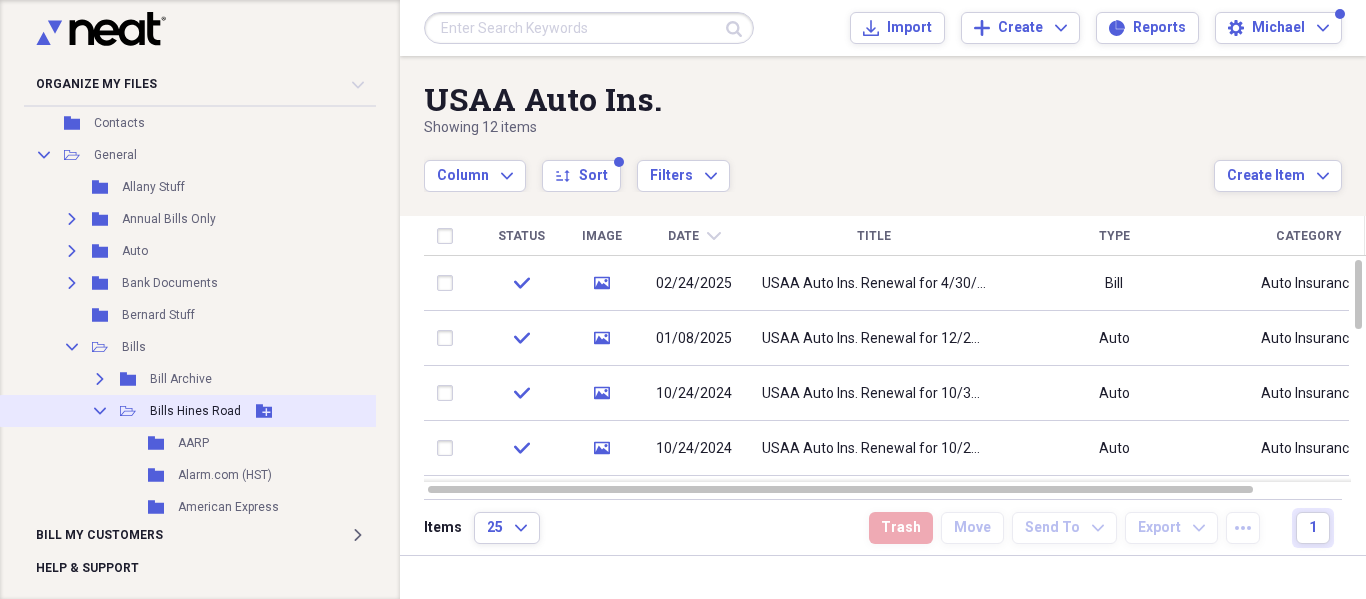 click 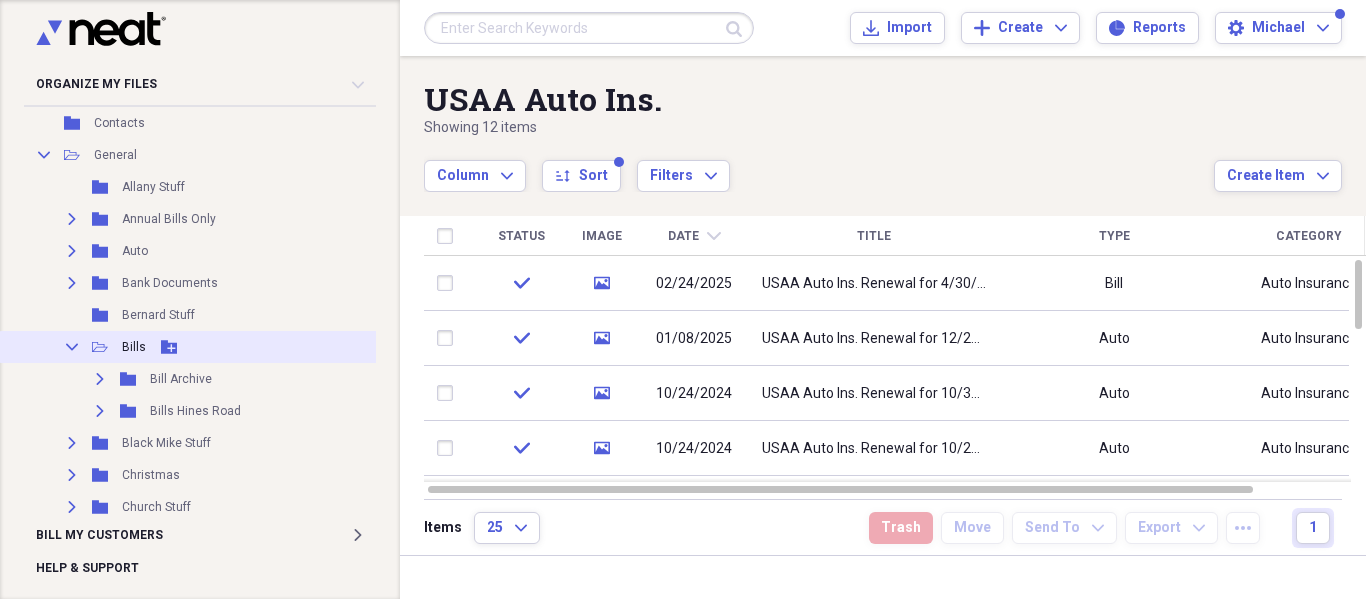 click on "Collapse" 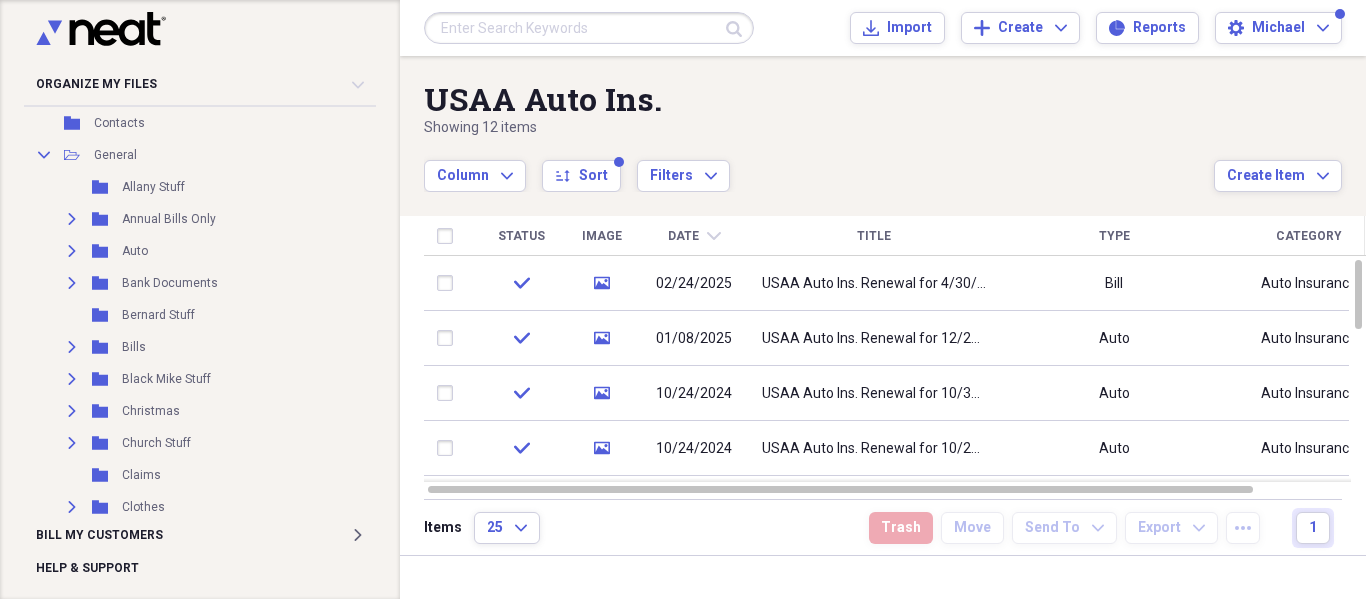 click at bounding box center [589, 28] 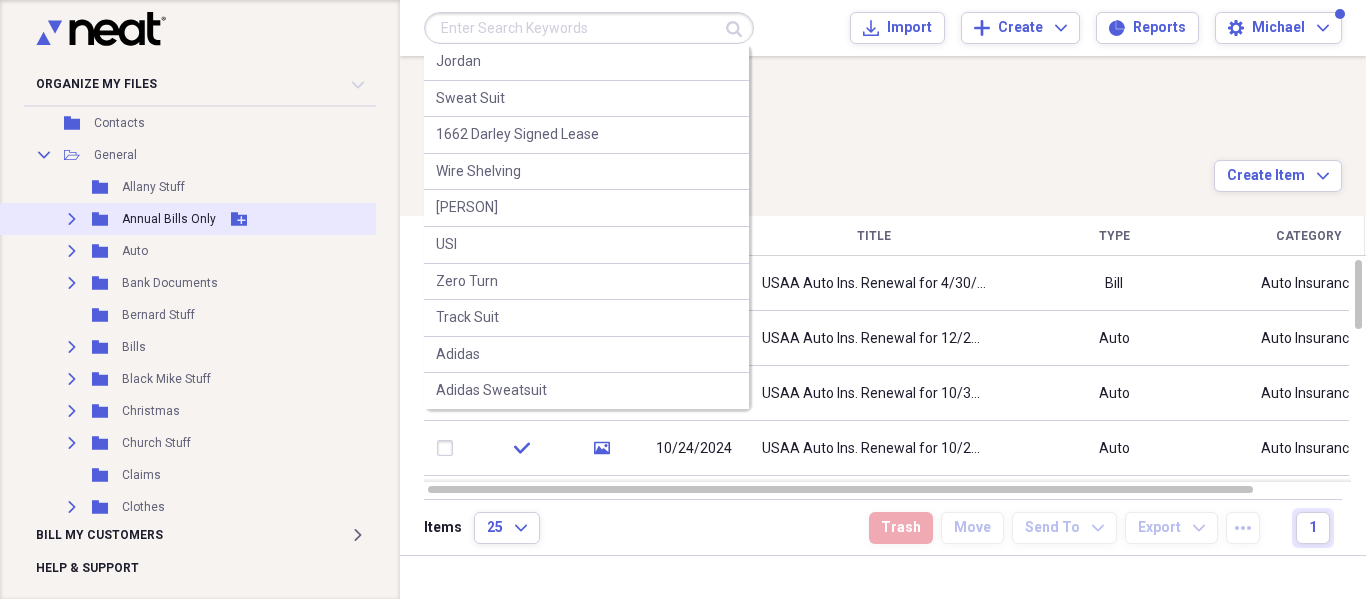 scroll, scrollTop: 0, scrollLeft: 0, axis: both 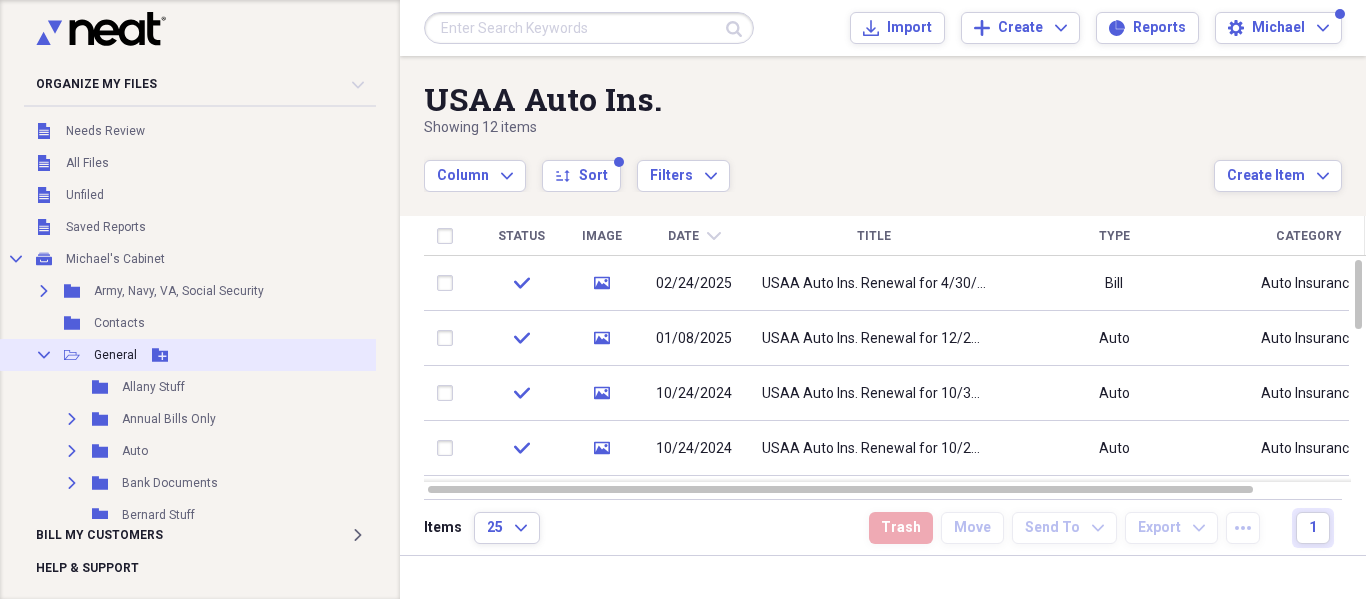 click on "Add Folder" 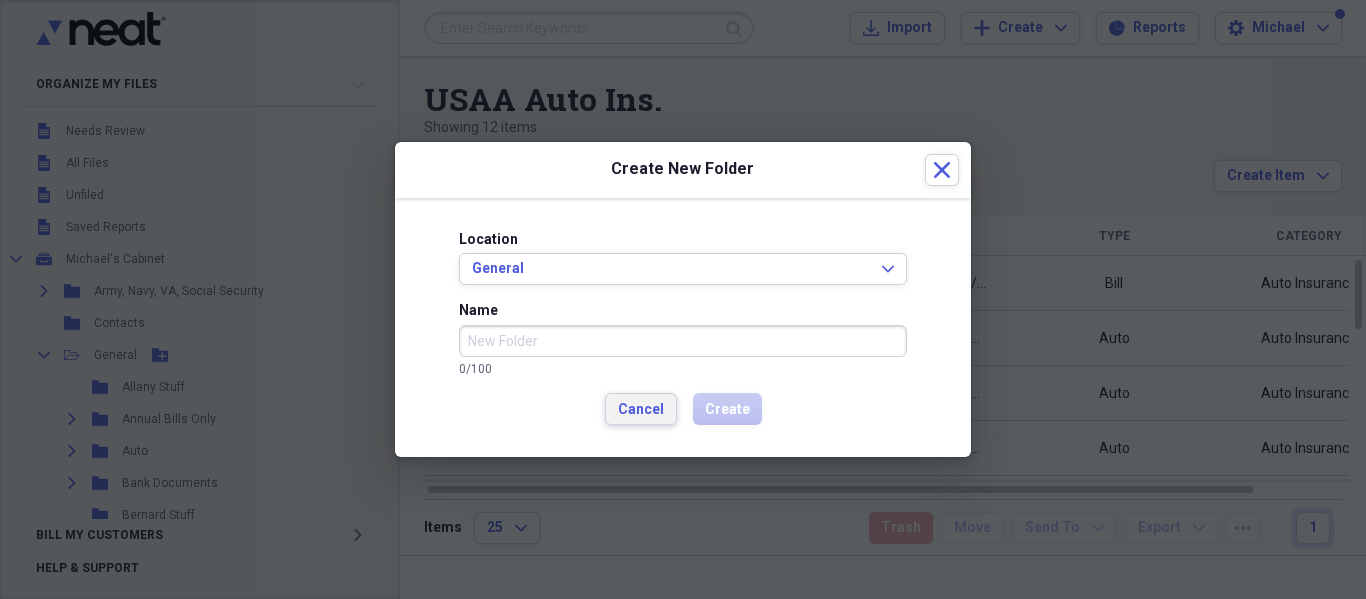 click on "Cancel" at bounding box center (641, 410) 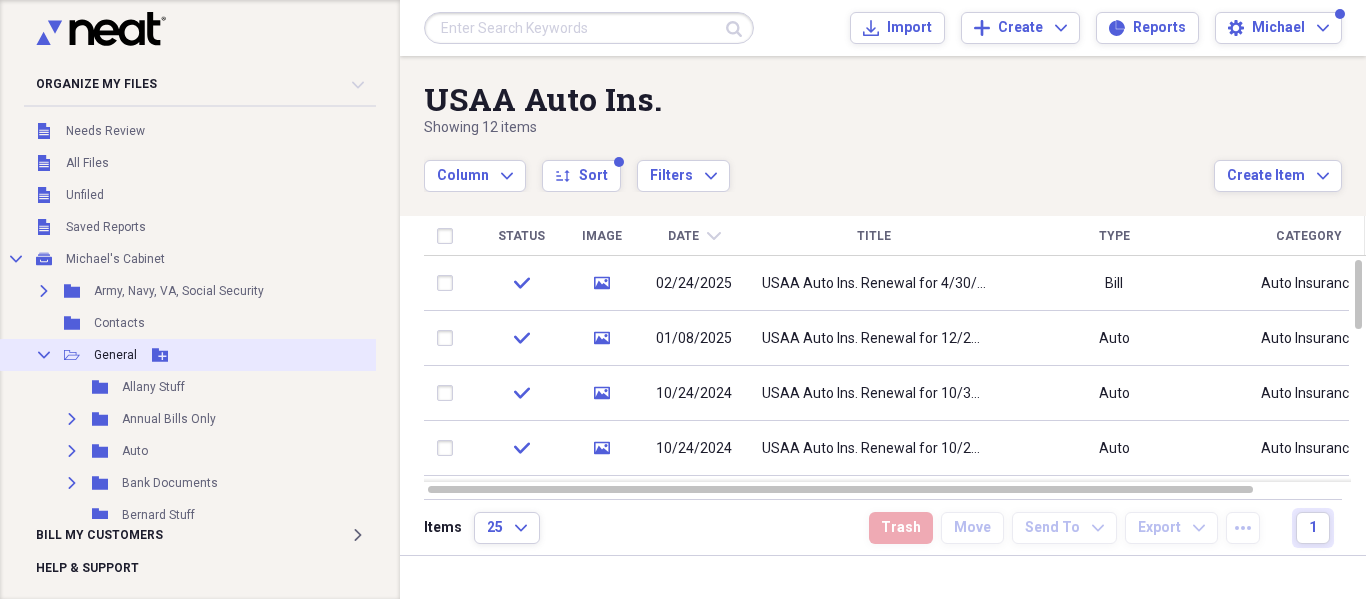 click on "General" at bounding box center [115, 355] 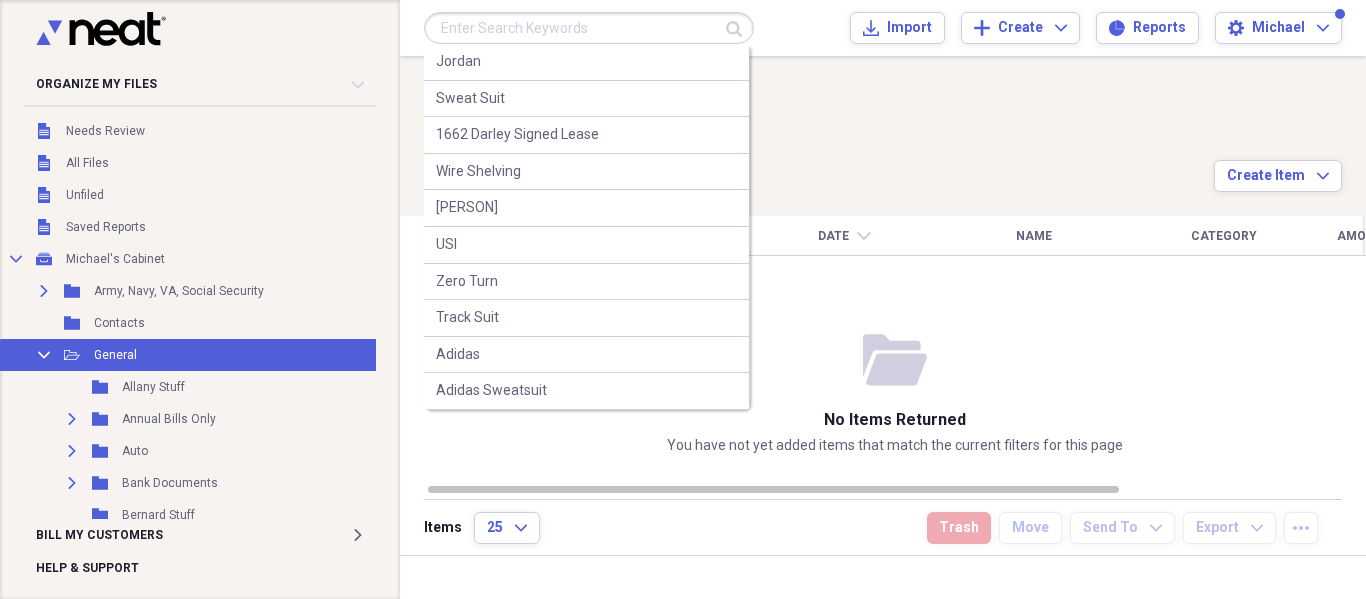 click at bounding box center [589, 28] 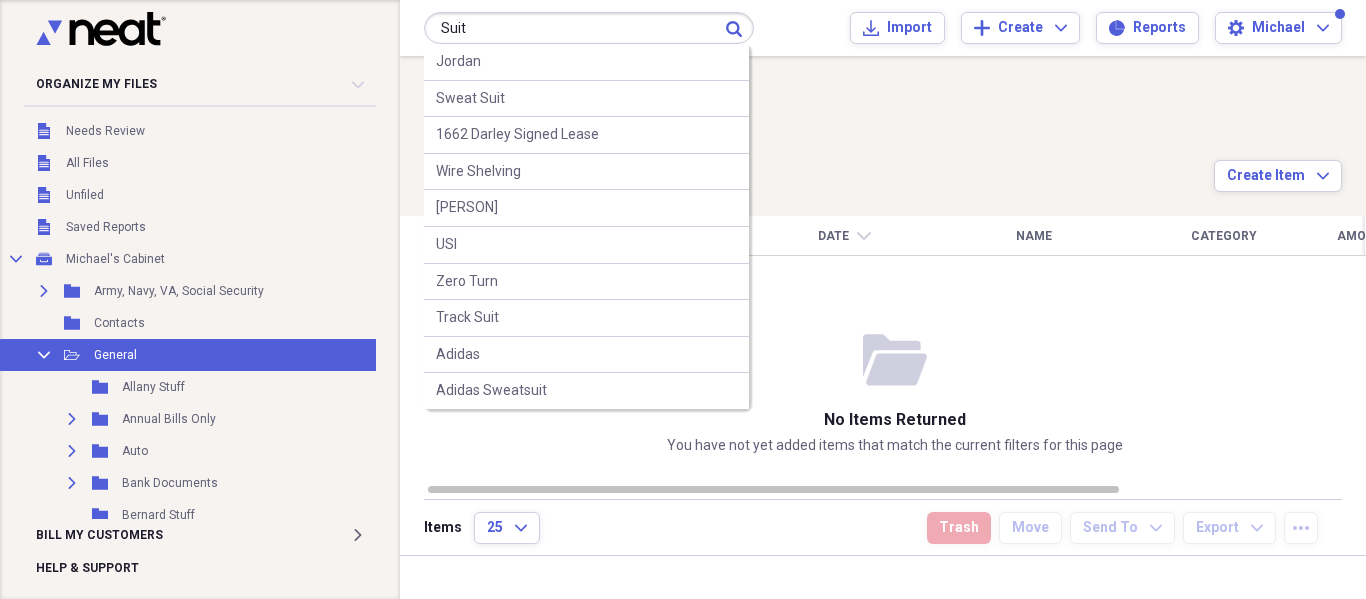 type on "Suit" 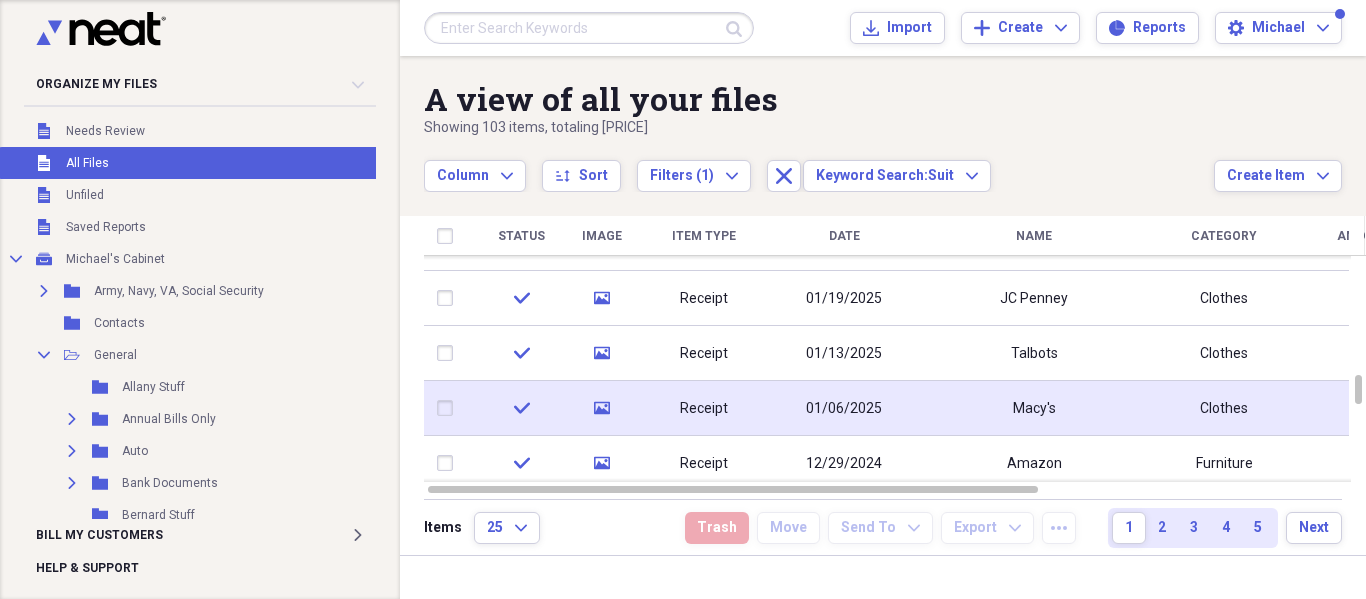 click on "Macy's" at bounding box center [1034, 409] 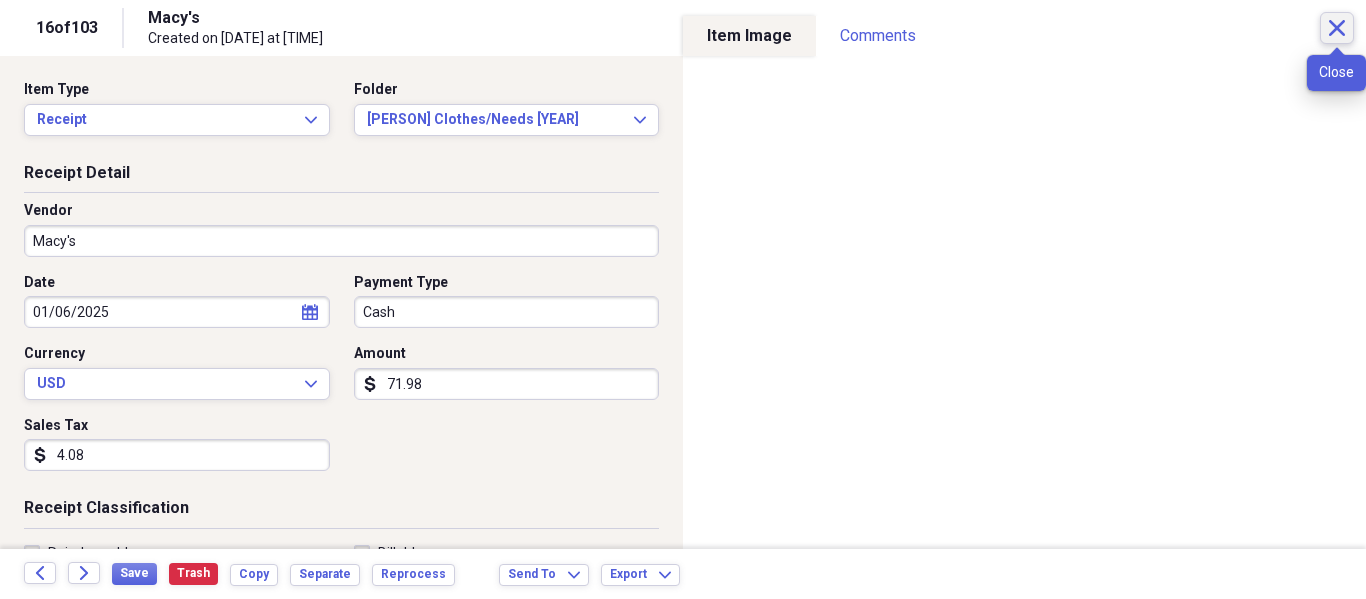click on "Close" 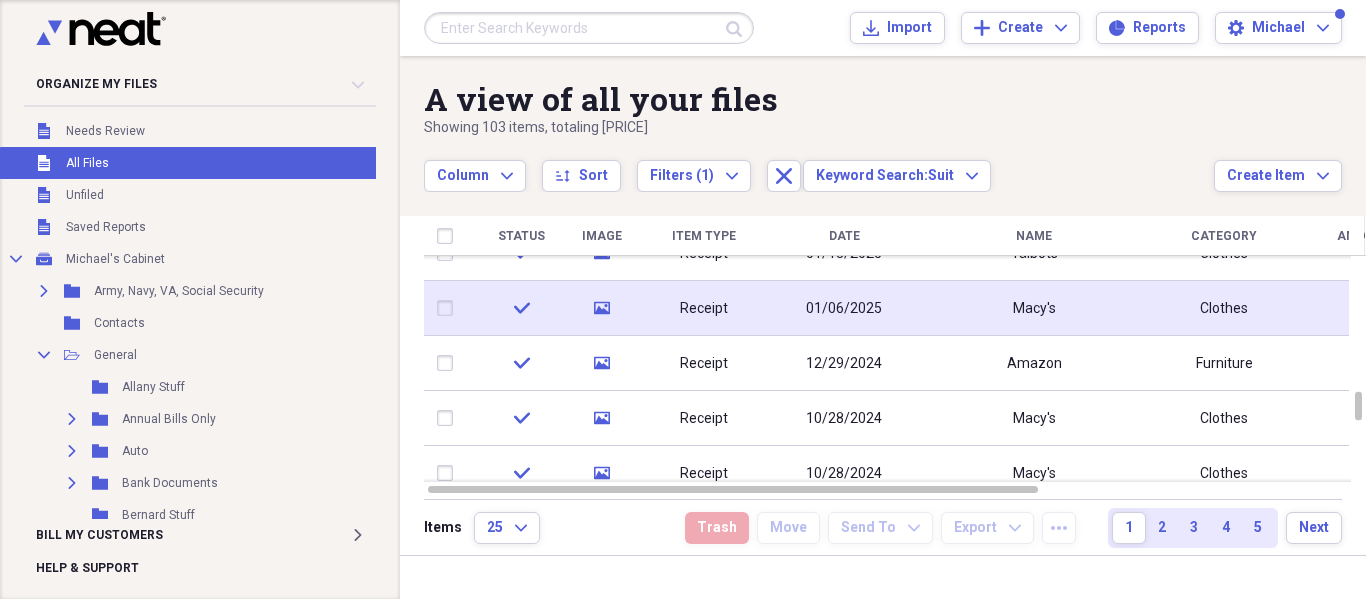 click on "Macy's" at bounding box center [1034, 308] 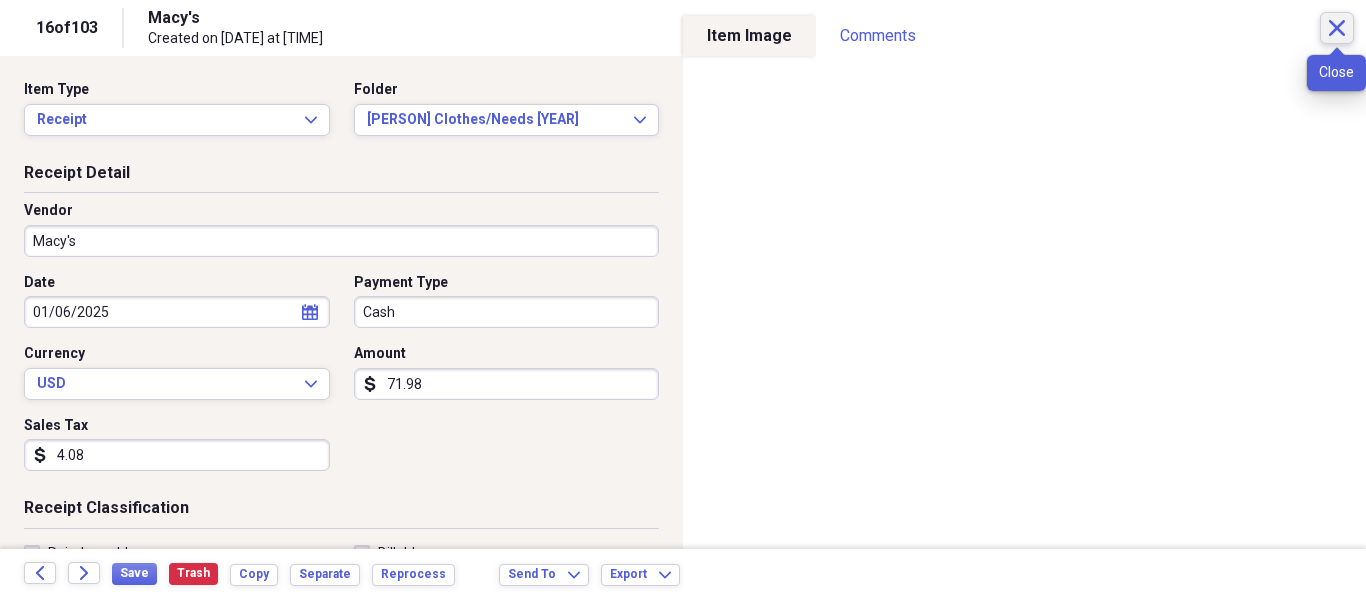 click on "Close" 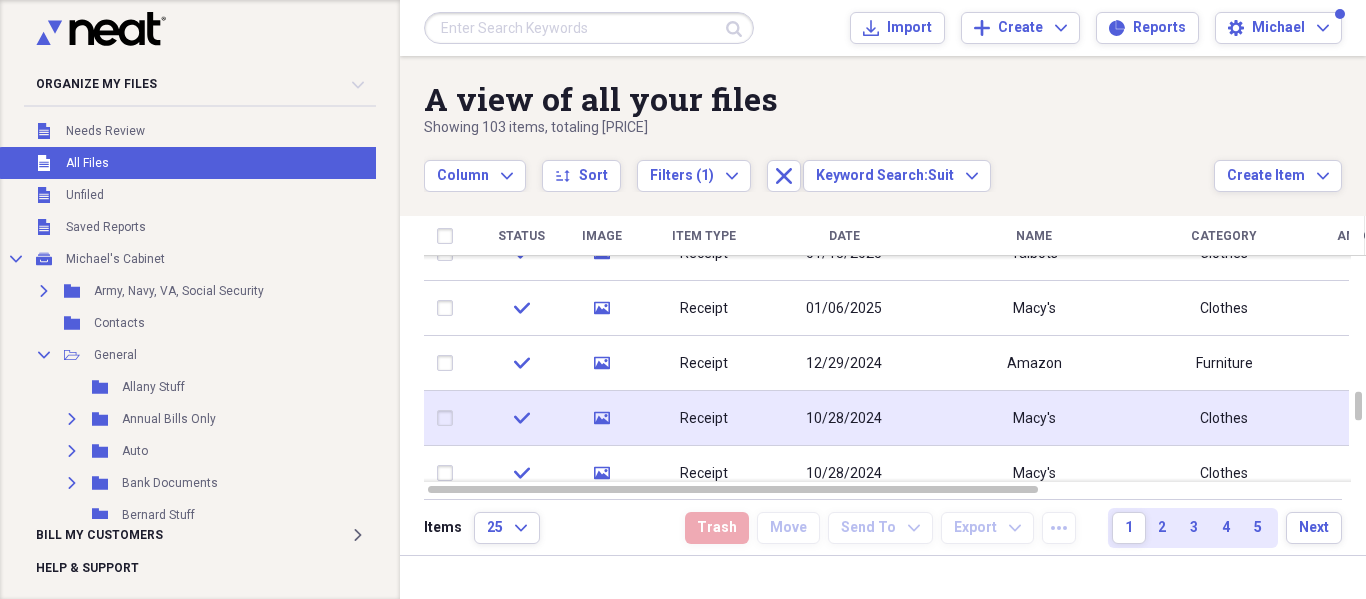 click on "Macy's" at bounding box center [1034, 418] 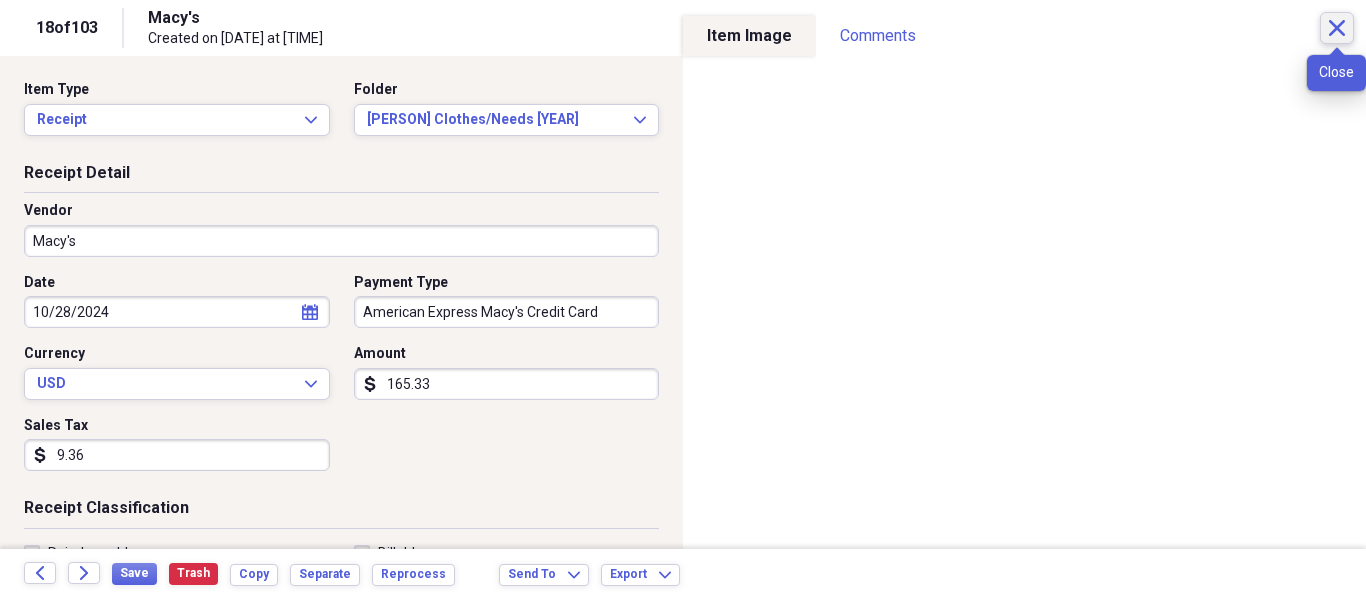 click 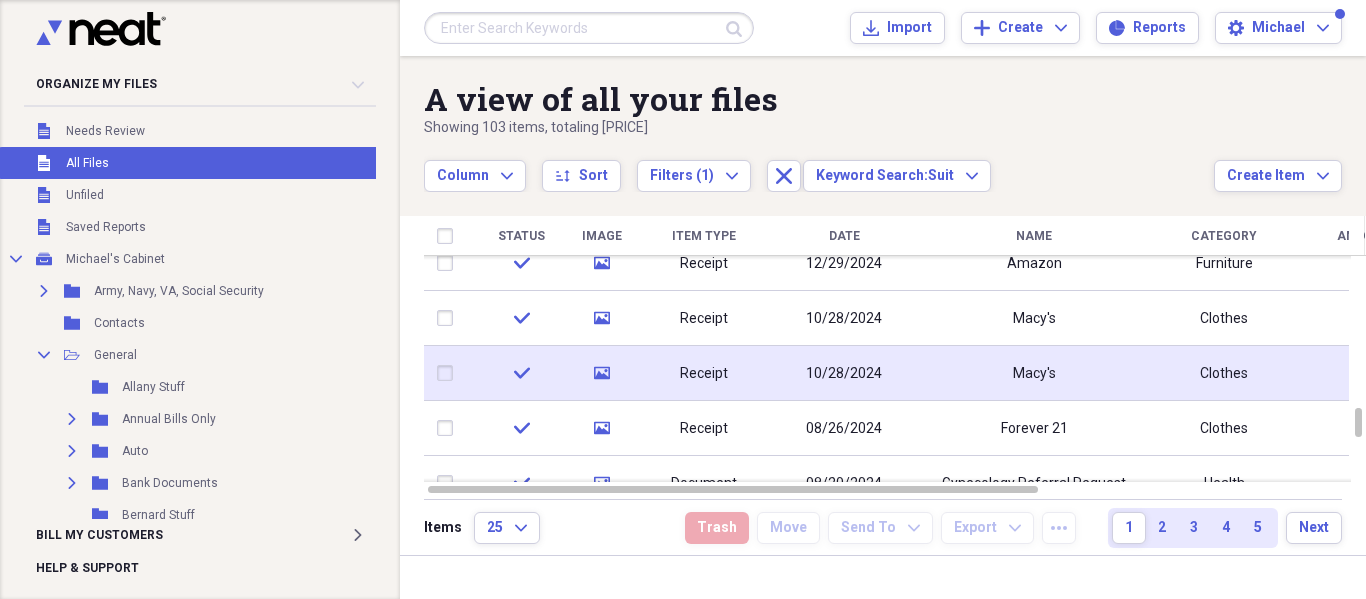 click on "Macy's" at bounding box center (1034, 373) 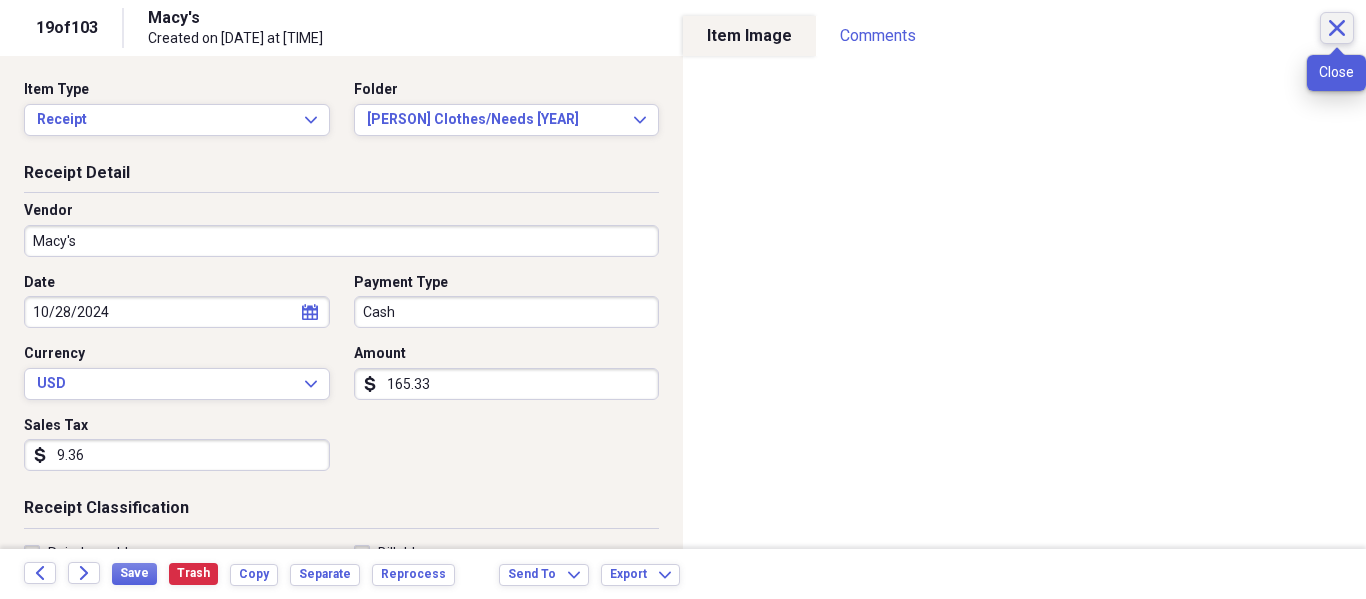 click on "Close" 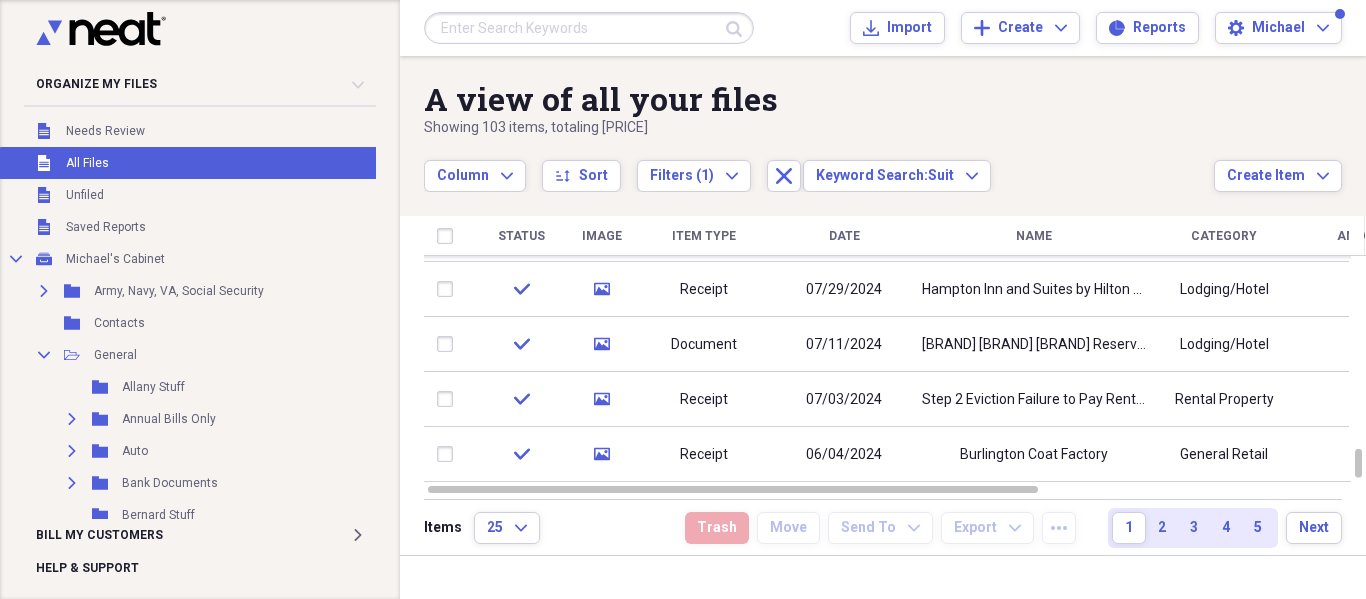 click at bounding box center [589, 28] 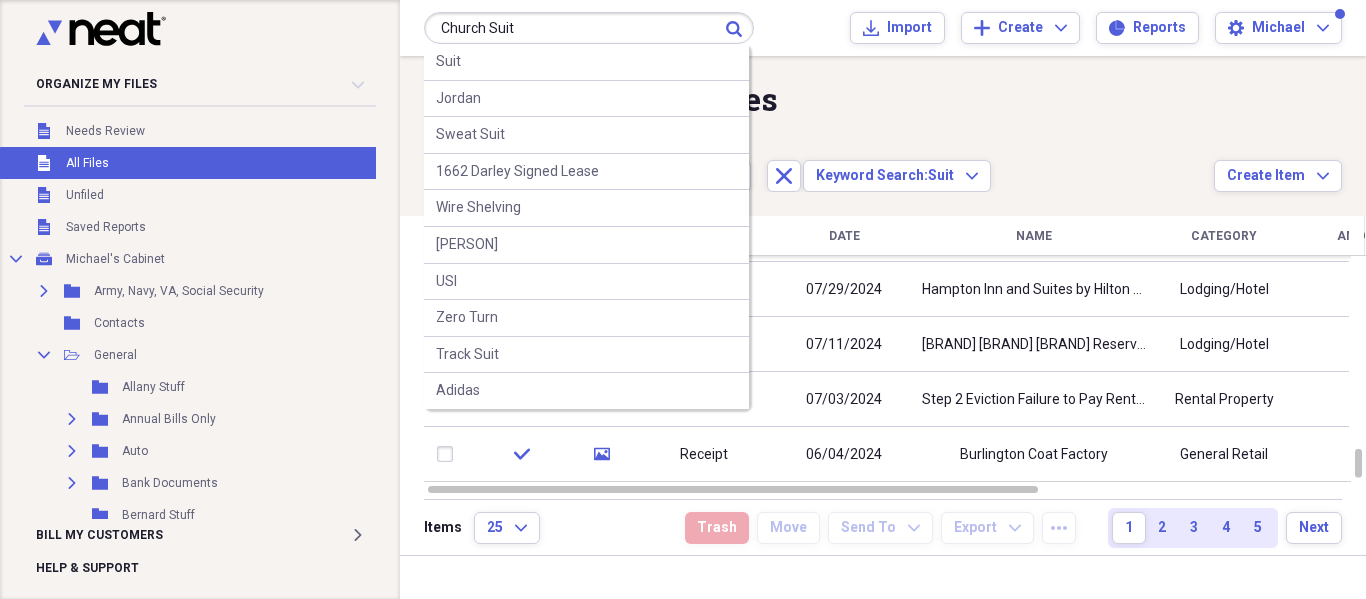 type on "Church Suit" 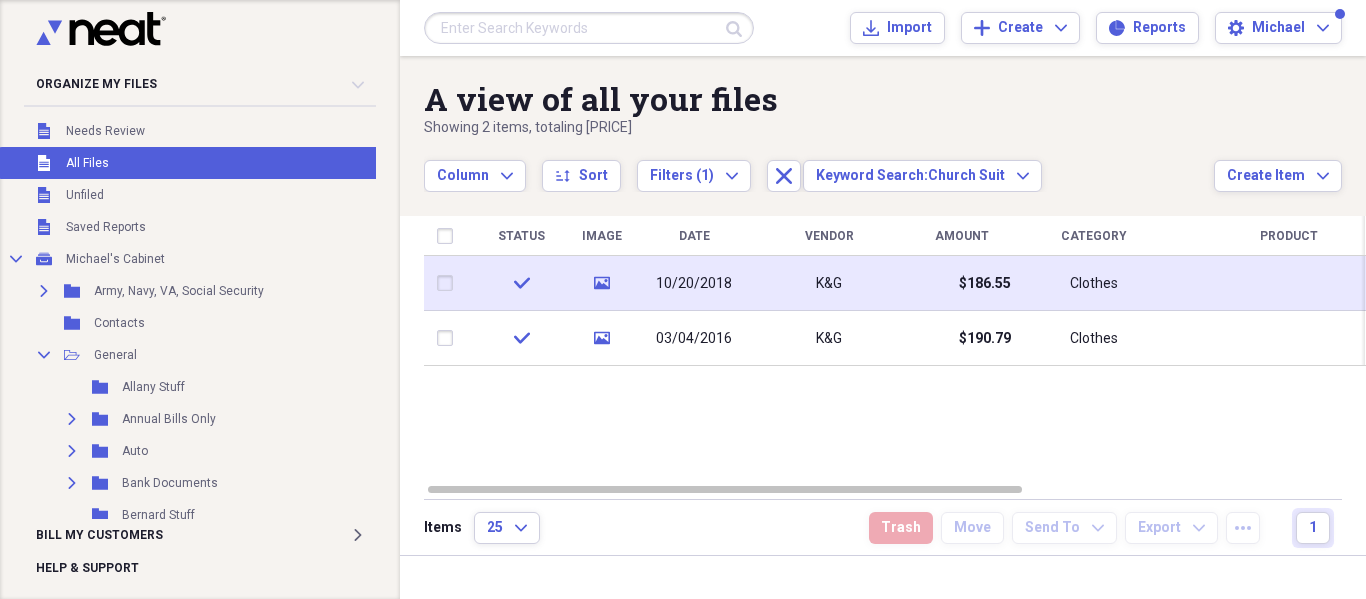 click on "10/20/2018" at bounding box center [694, 283] 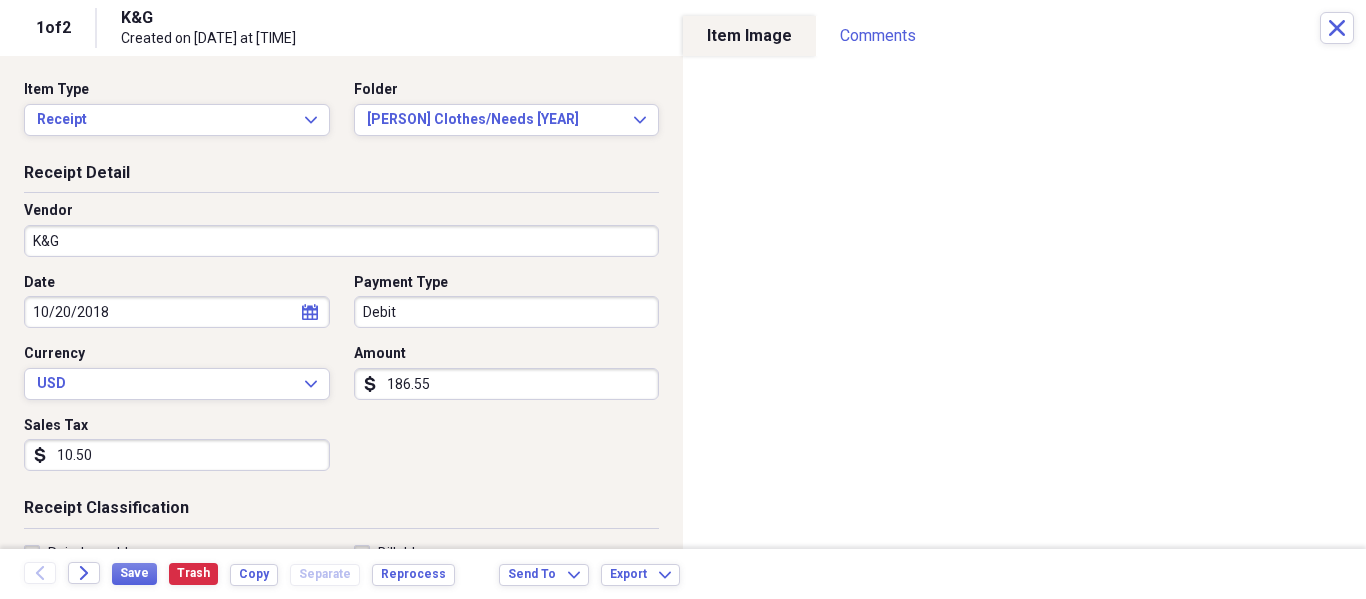 scroll, scrollTop: 528, scrollLeft: 0, axis: vertical 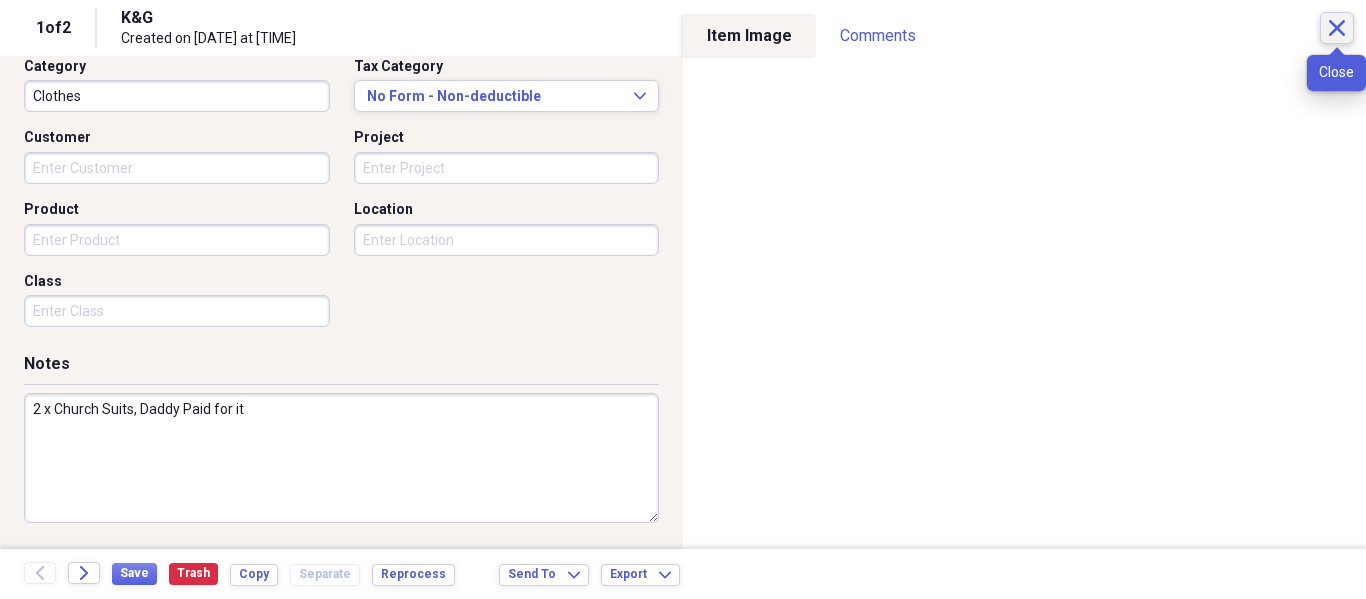 click on "Close" at bounding box center [1337, 28] 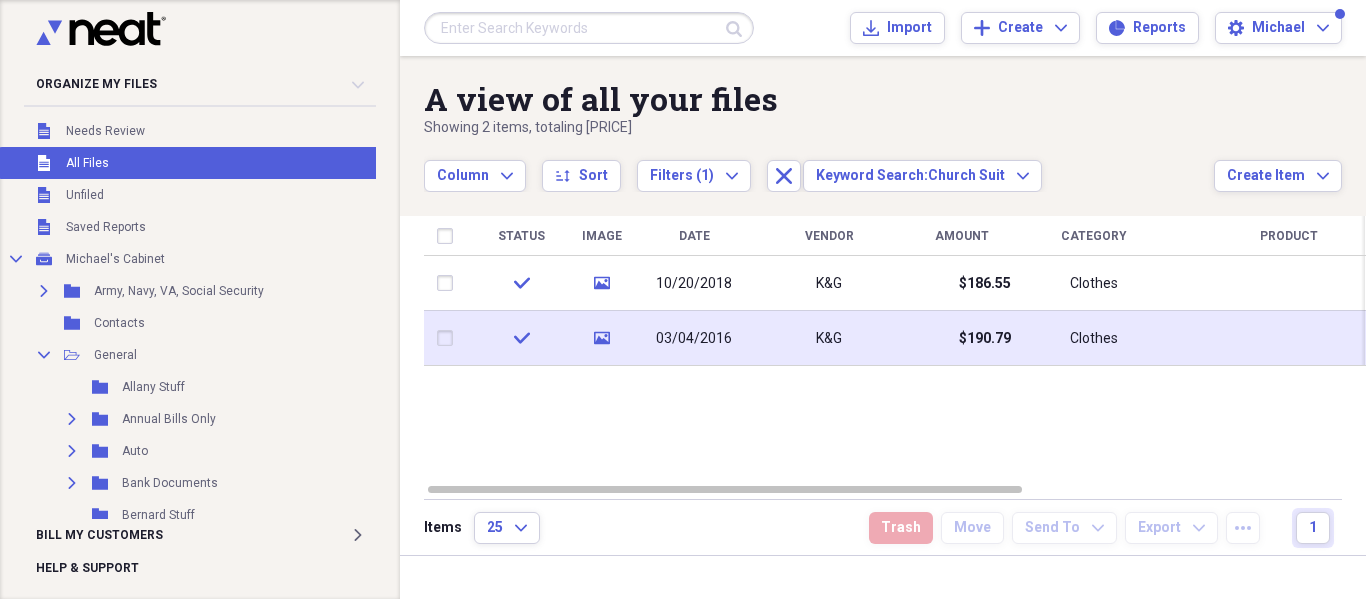 click on "Clothes" at bounding box center (1094, 338) 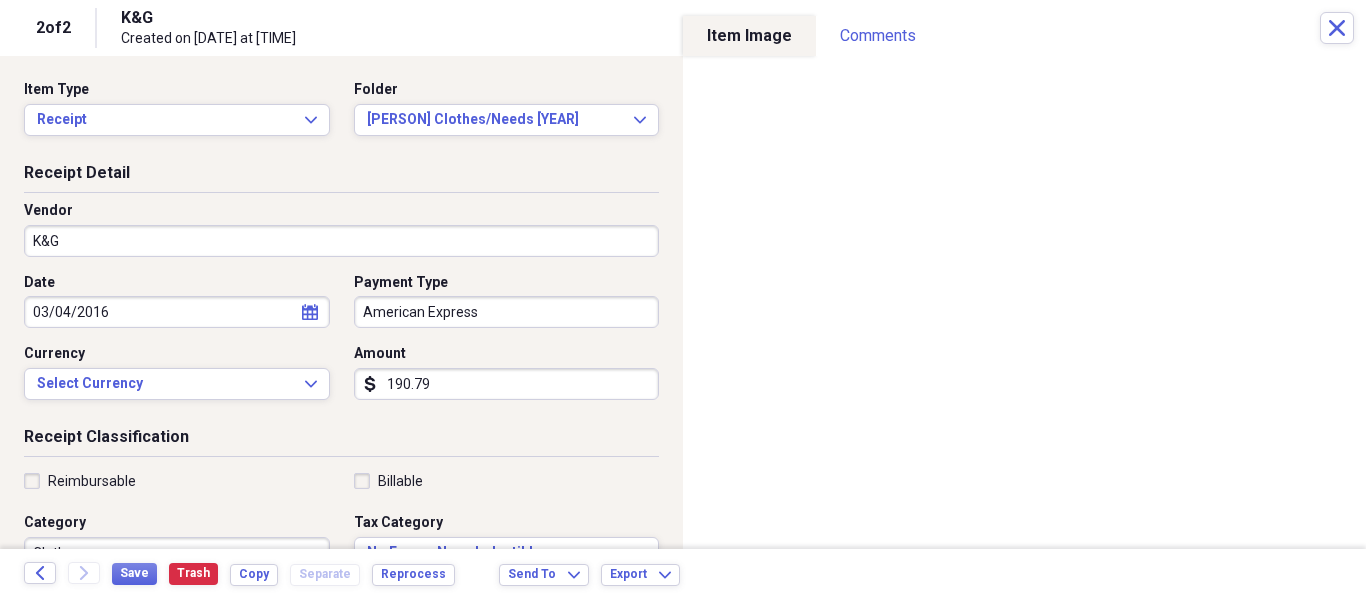 scroll, scrollTop: 456, scrollLeft: 0, axis: vertical 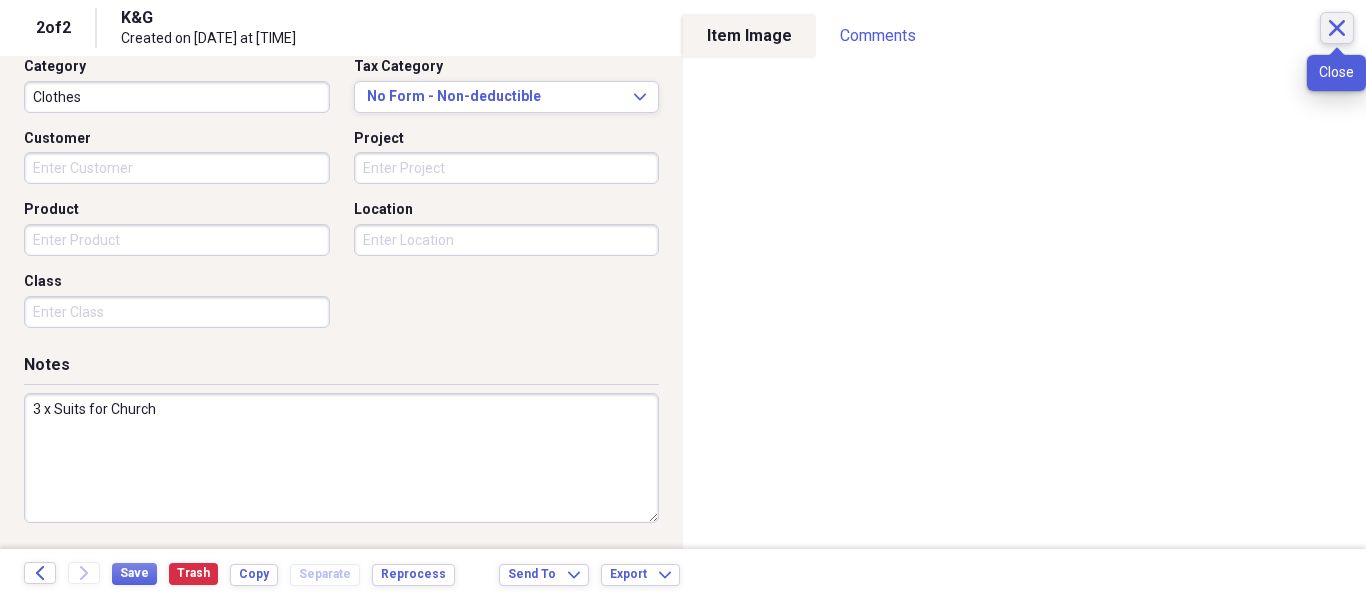 click on "Close" 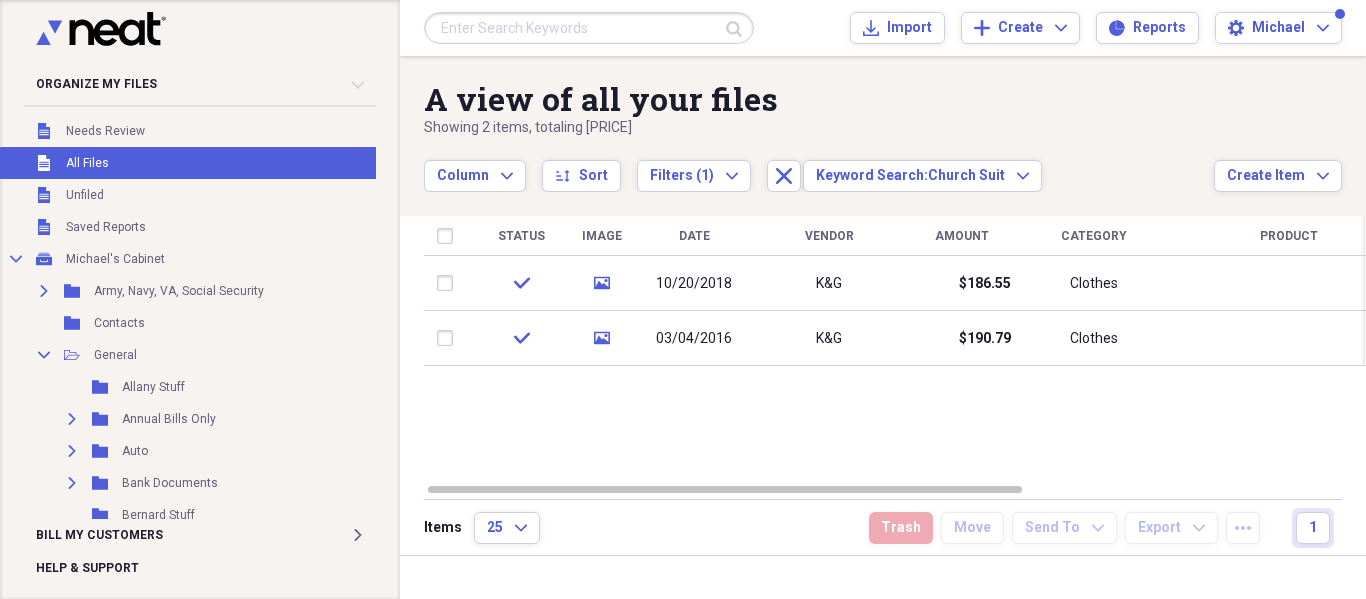 click at bounding box center [589, 28] 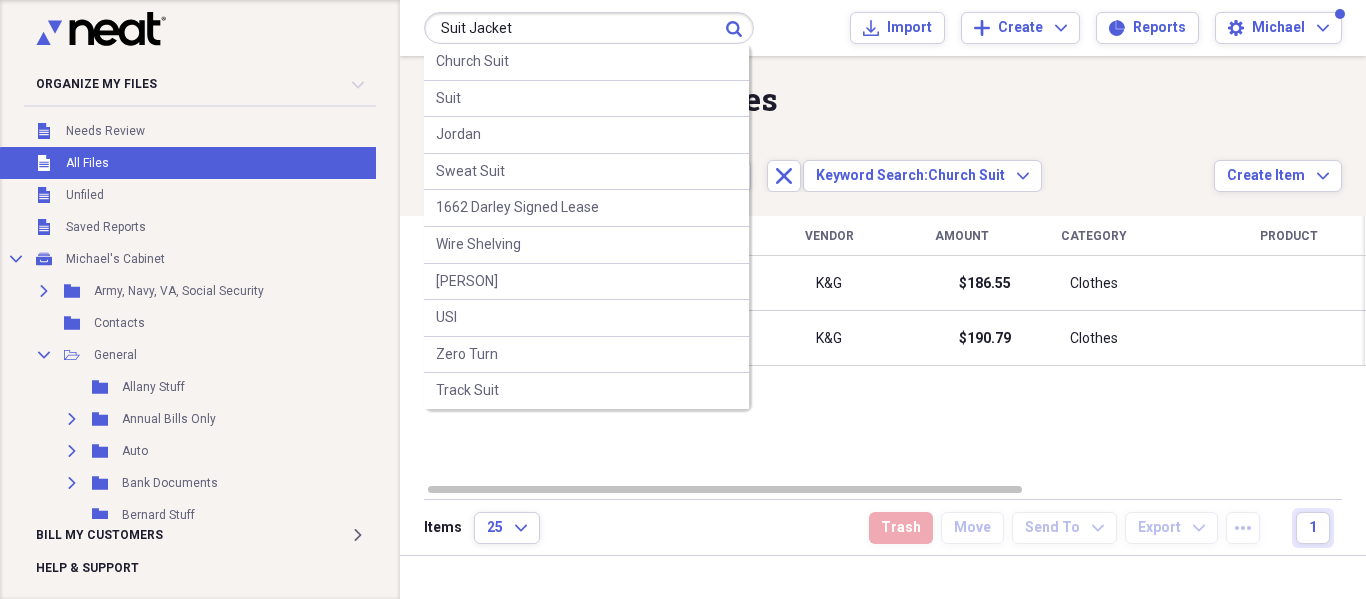 type on "Suit Jacket" 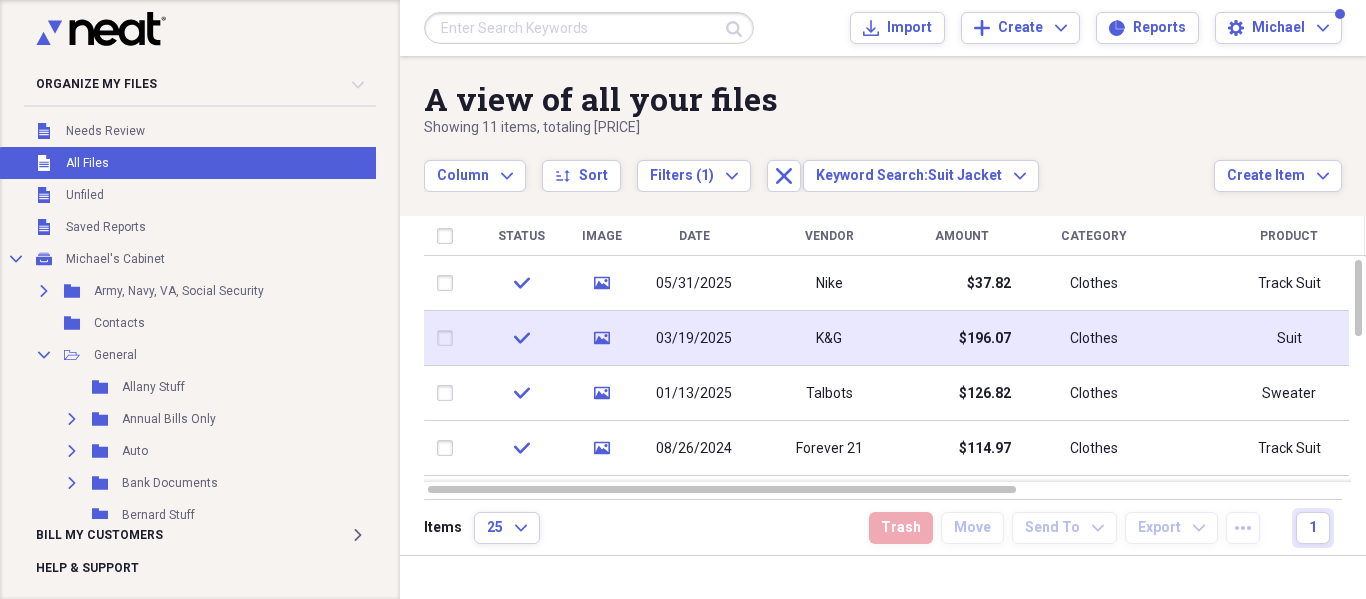click on "03/19/2025" at bounding box center (694, 339) 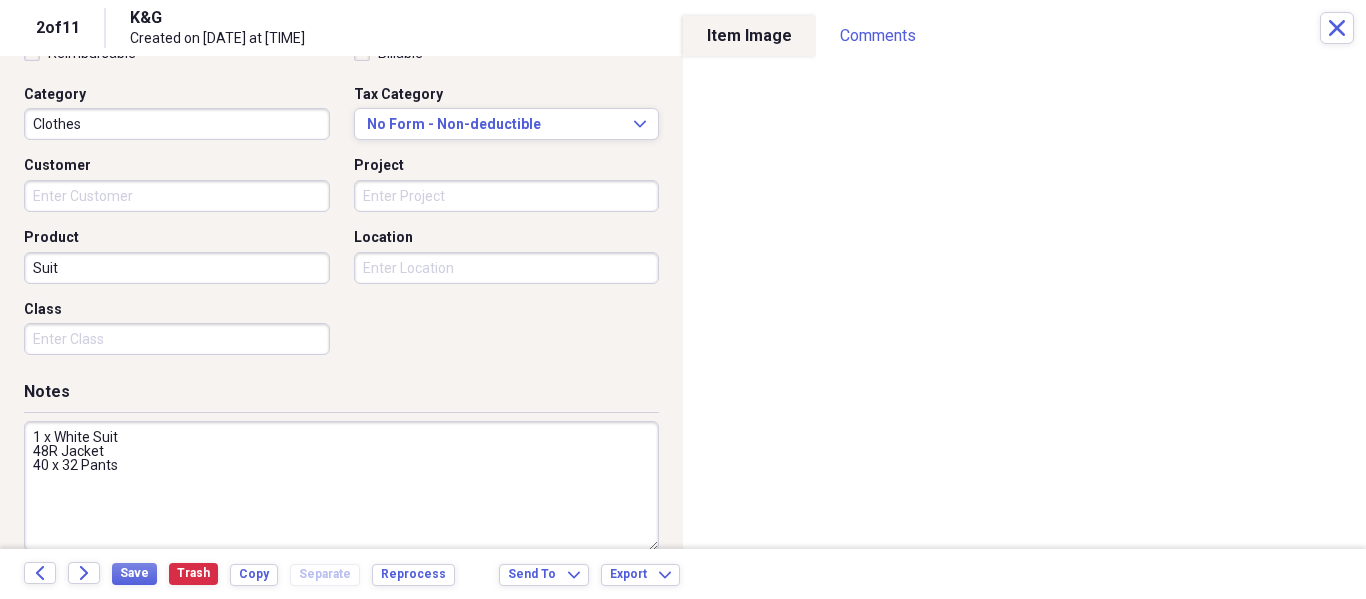 scroll, scrollTop: 528, scrollLeft: 0, axis: vertical 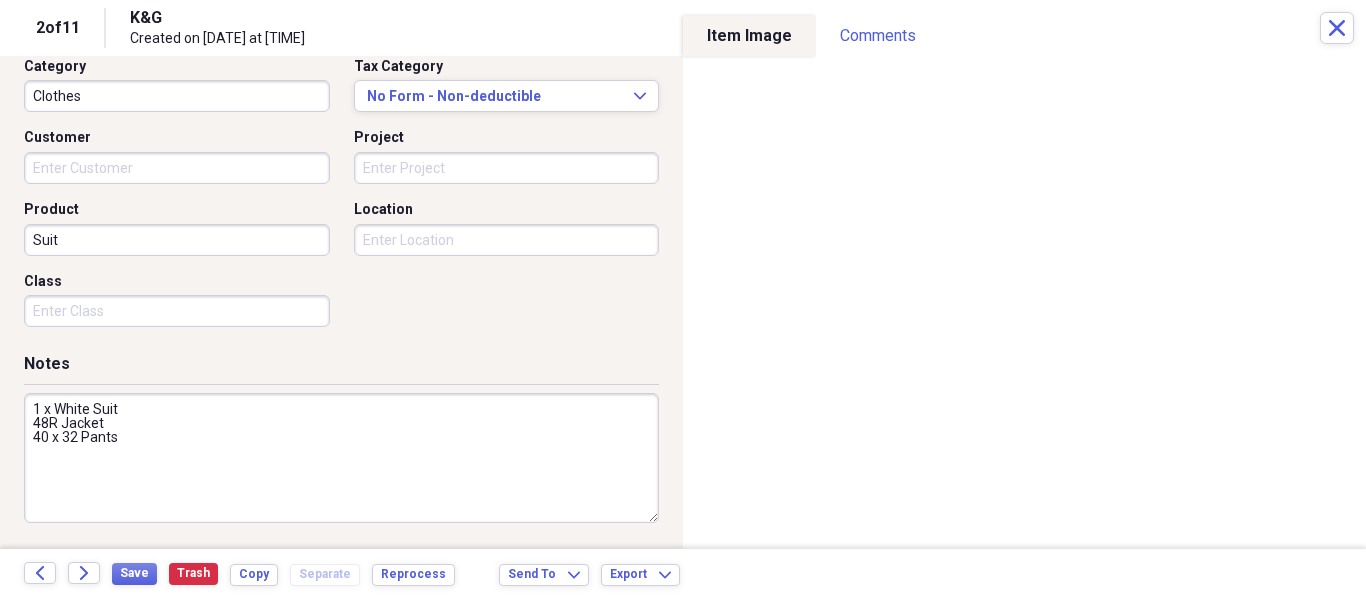 drag, startPoint x: 120, startPoint y: 439, endPoint x: 11, endPoint y: 399, distance: 116.10771 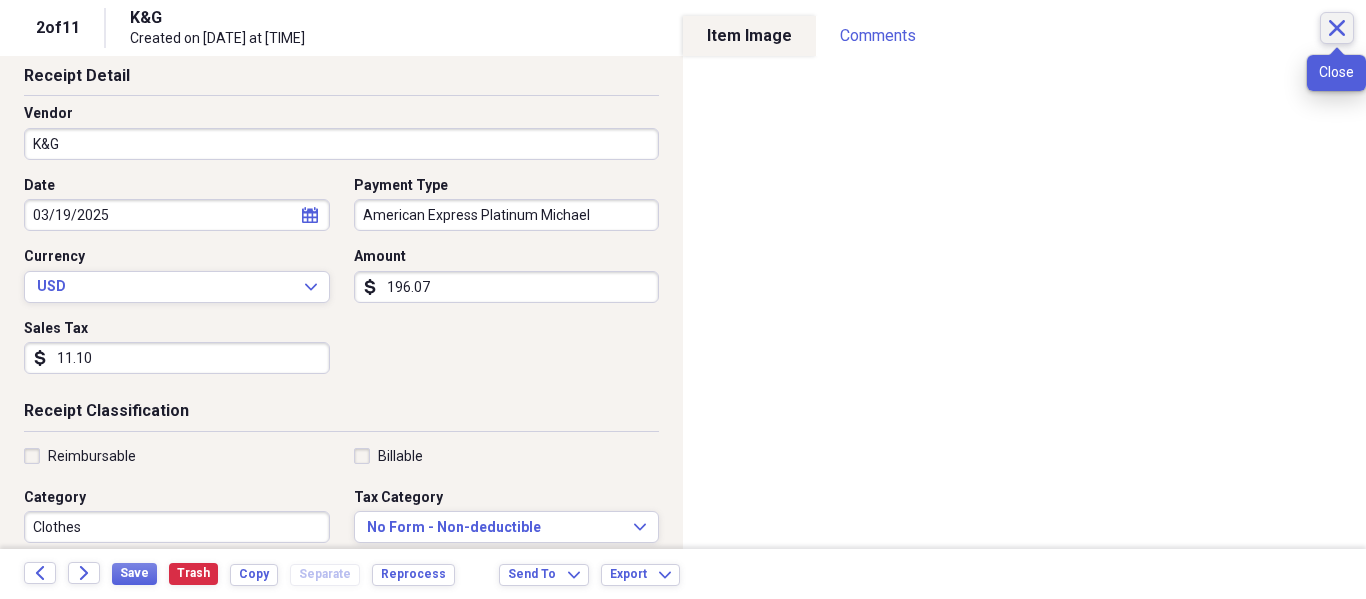 click on "Close" at bounding box center (1337, 28) 